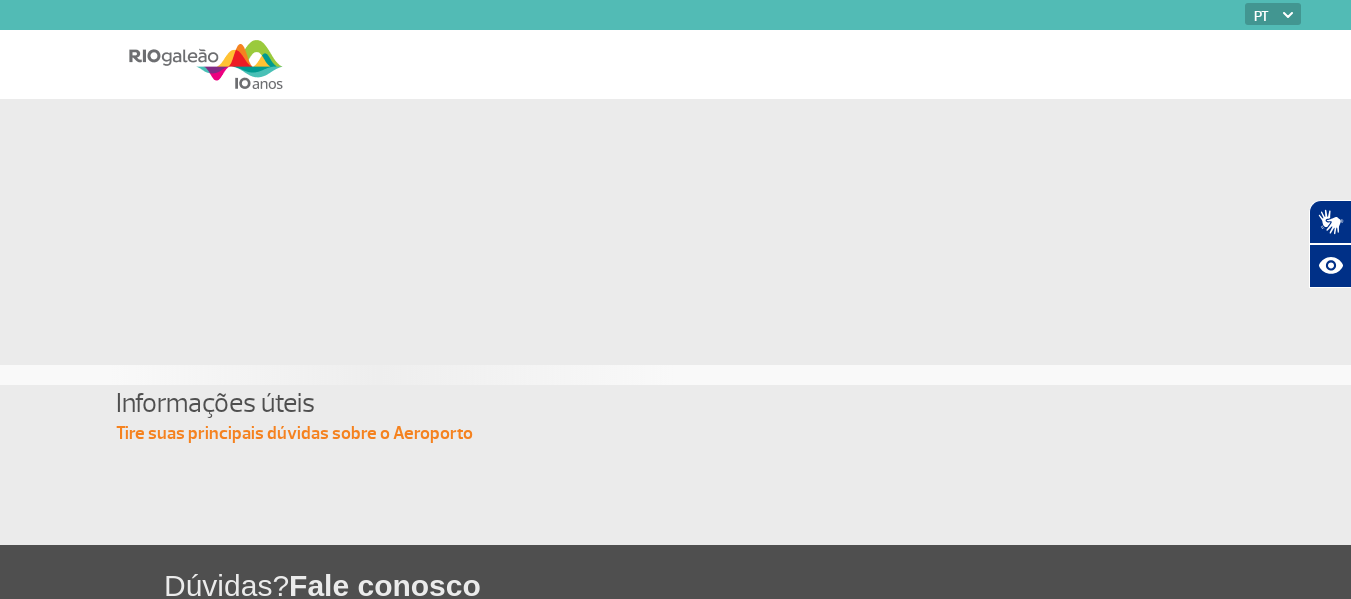 scroll, scrollTop: 0, scrollLeft: 0, axis: both 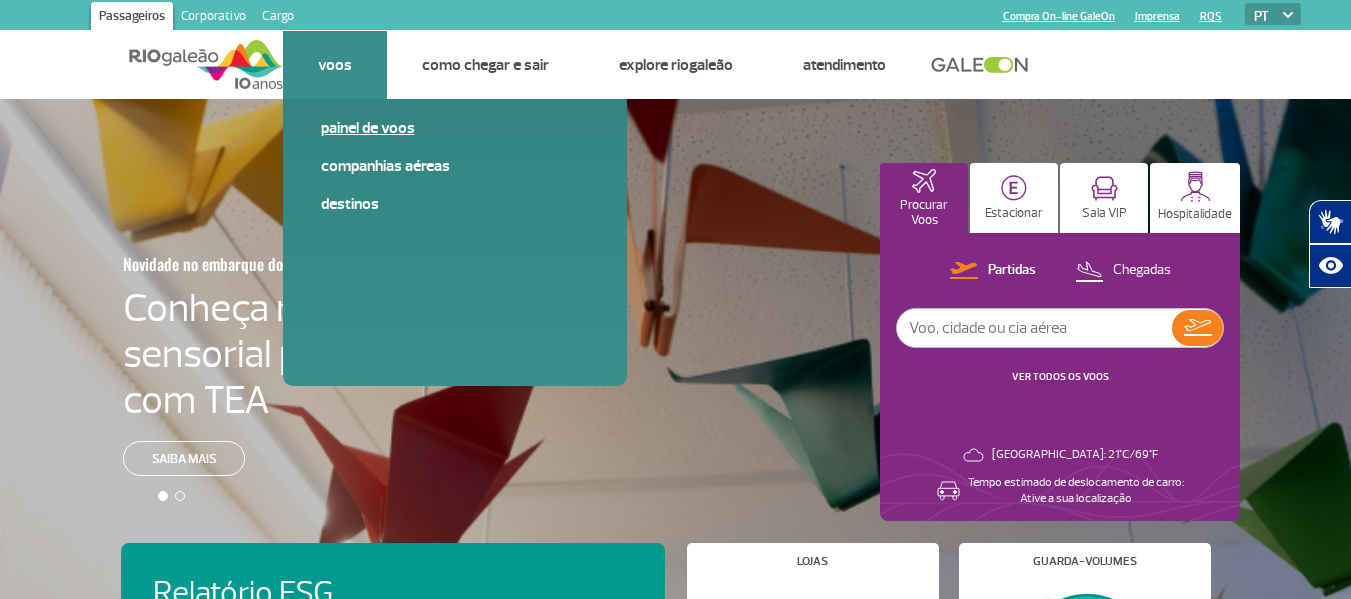 click on "Painel de voos" at bounding box center (455, 128) 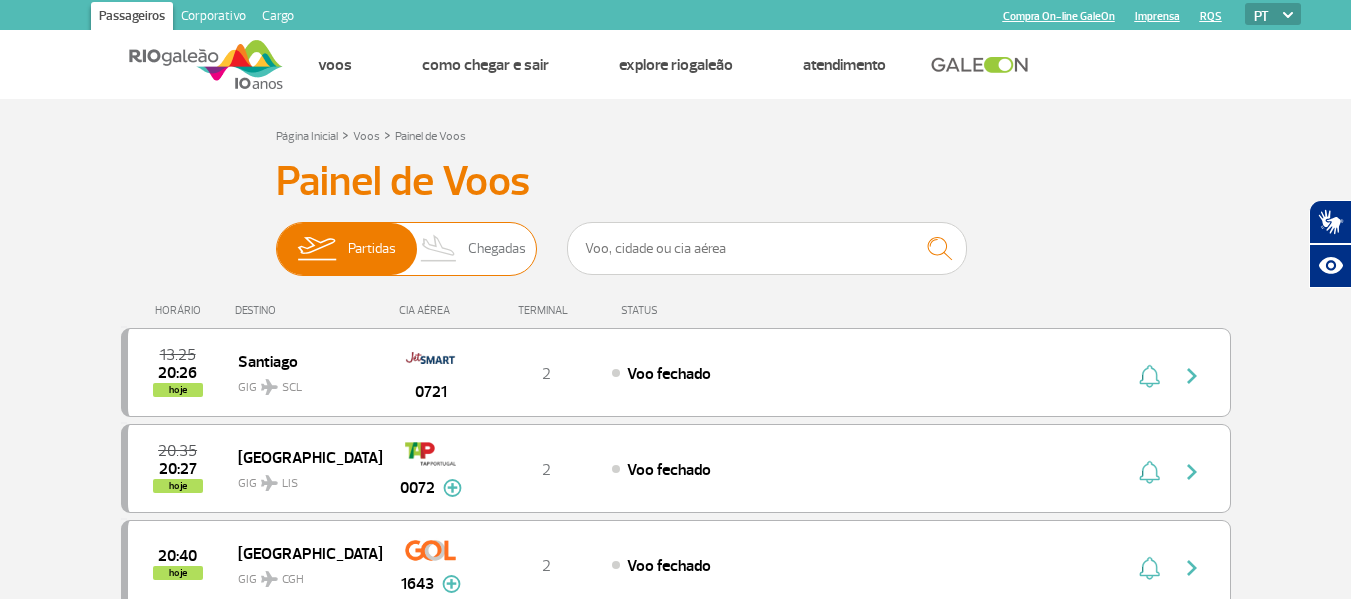 click on "Chegadas" at bounding box center [497, 249] 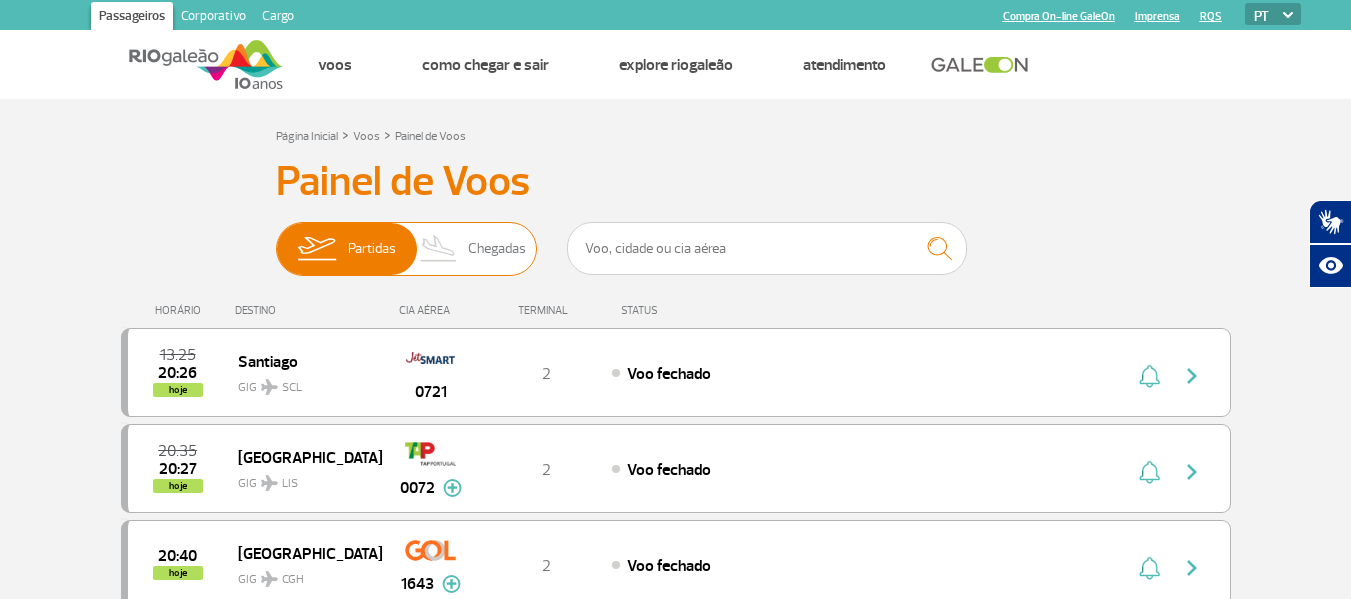 click on "Partidas   Chegadas" at bounding box center [276, 239] 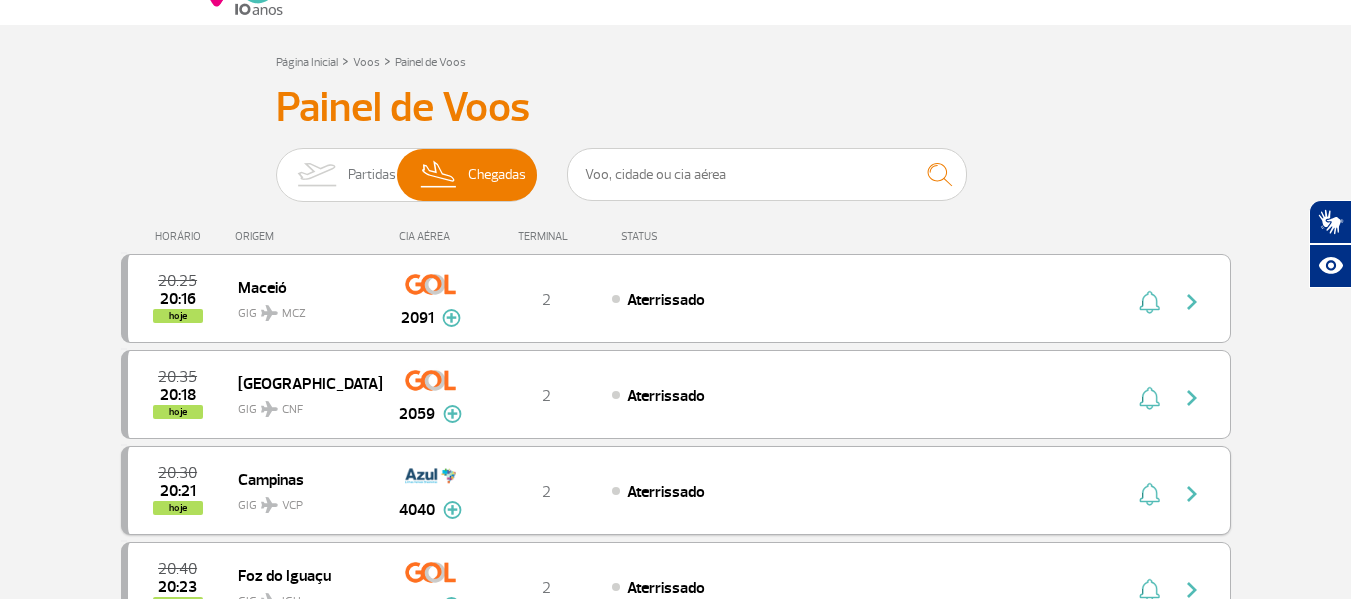 scroll, scrollTop: 0, scrollLeft: 0, axis: both 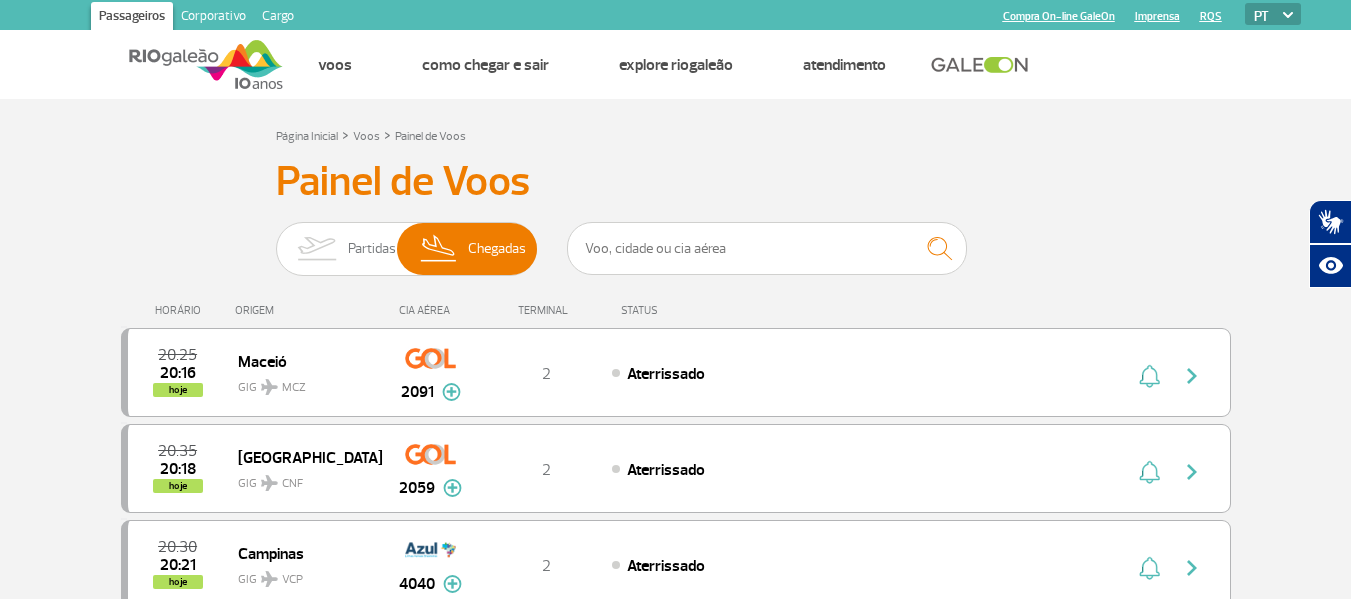 click on "HORÁRIO" at bounding box center [181, 310] 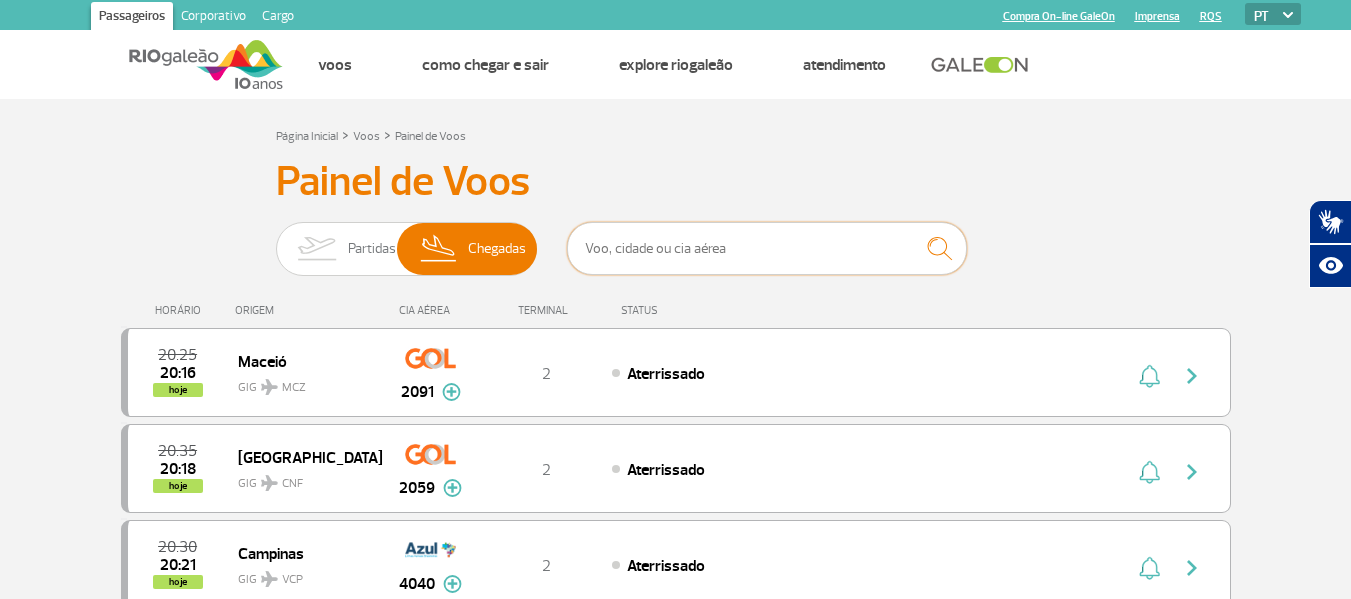 click at bounding box center [767, 248] 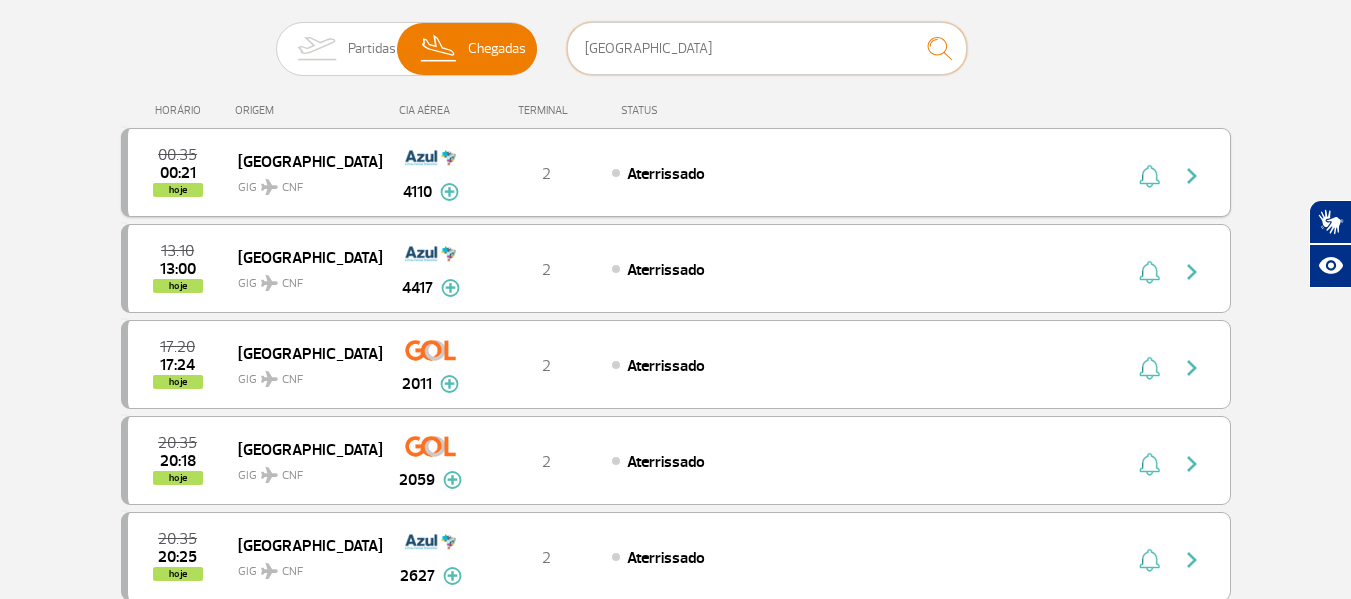 scroll, scrollTop: 300, scrollLeft: 0, axis: vertical 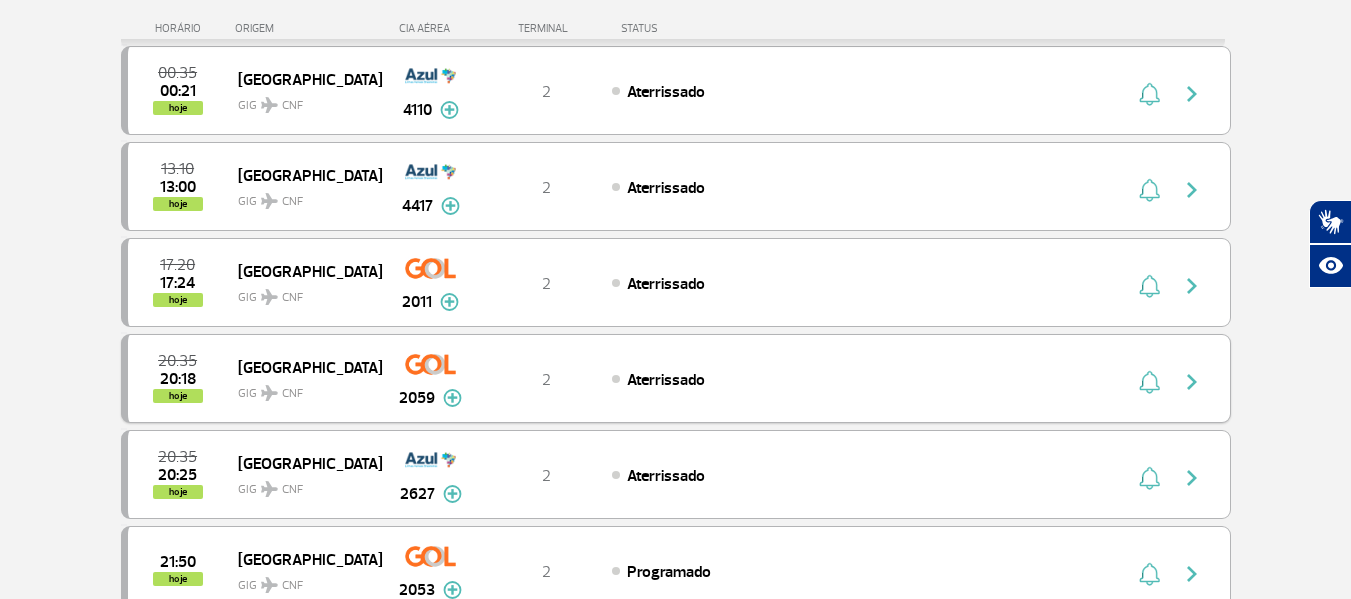 type on "[GEOGRAPHIC_DATA]" 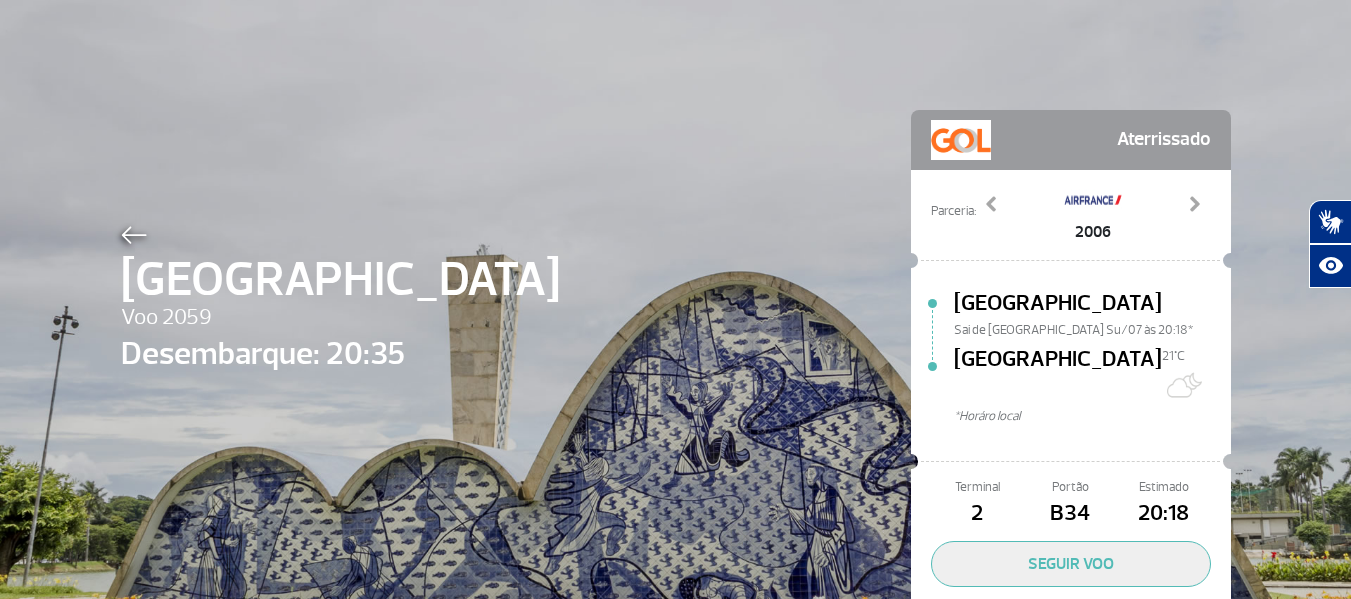 scroll, scrollTop: 0, scrollLeft: 0, axis: both 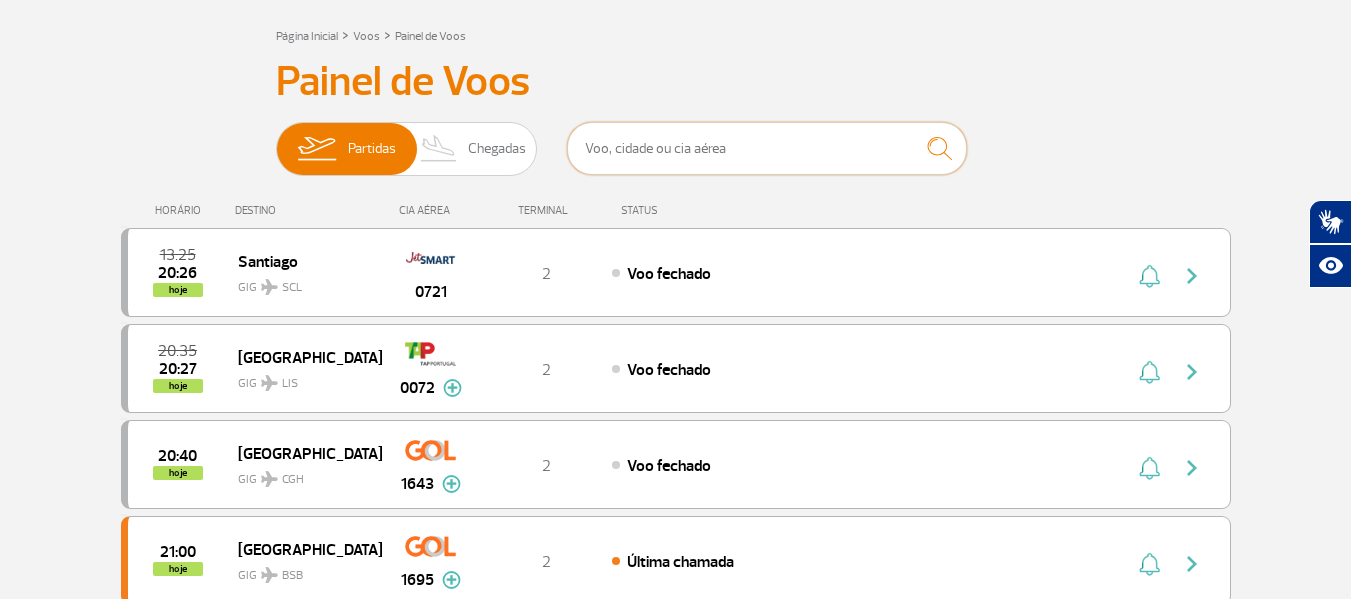 click at bounding box center [767, 148] 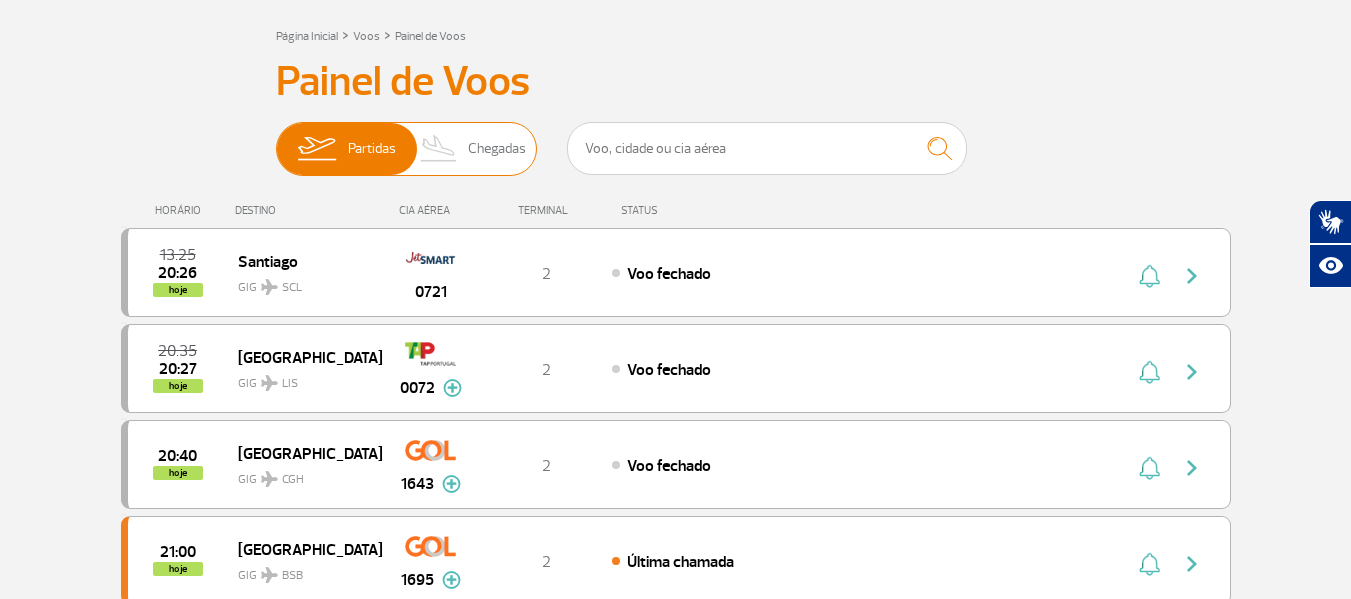 click on "Chegadas" at bounding box center [497, 149] 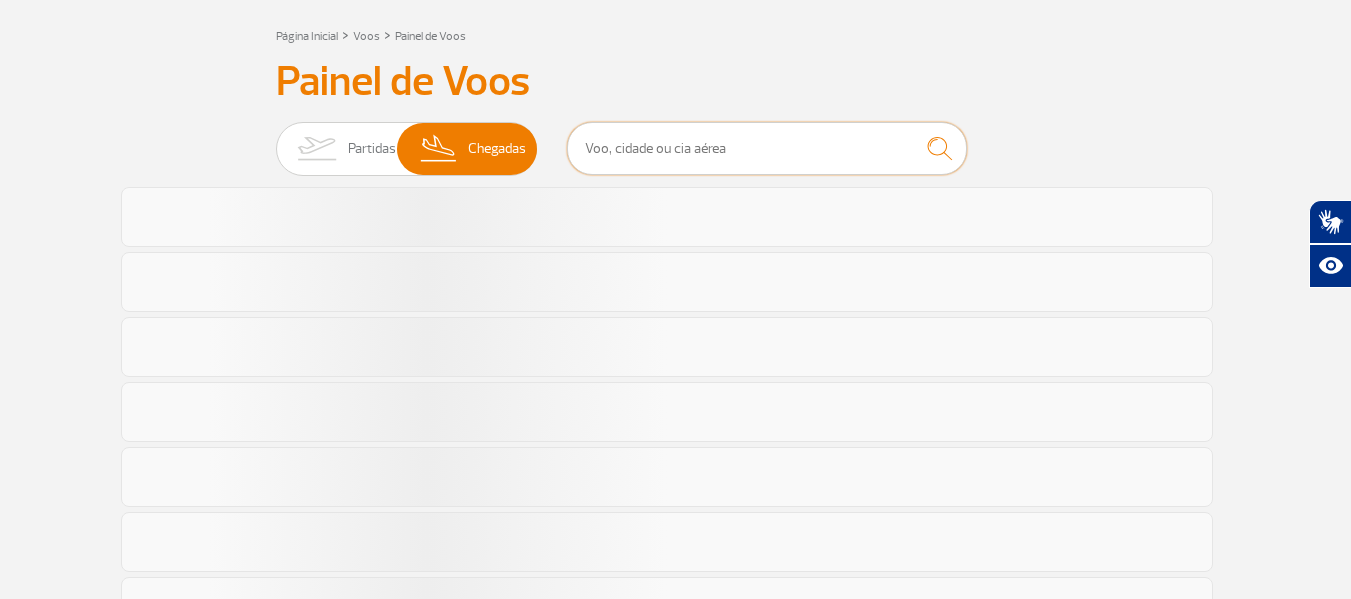 click at bounding box center [767, 148] 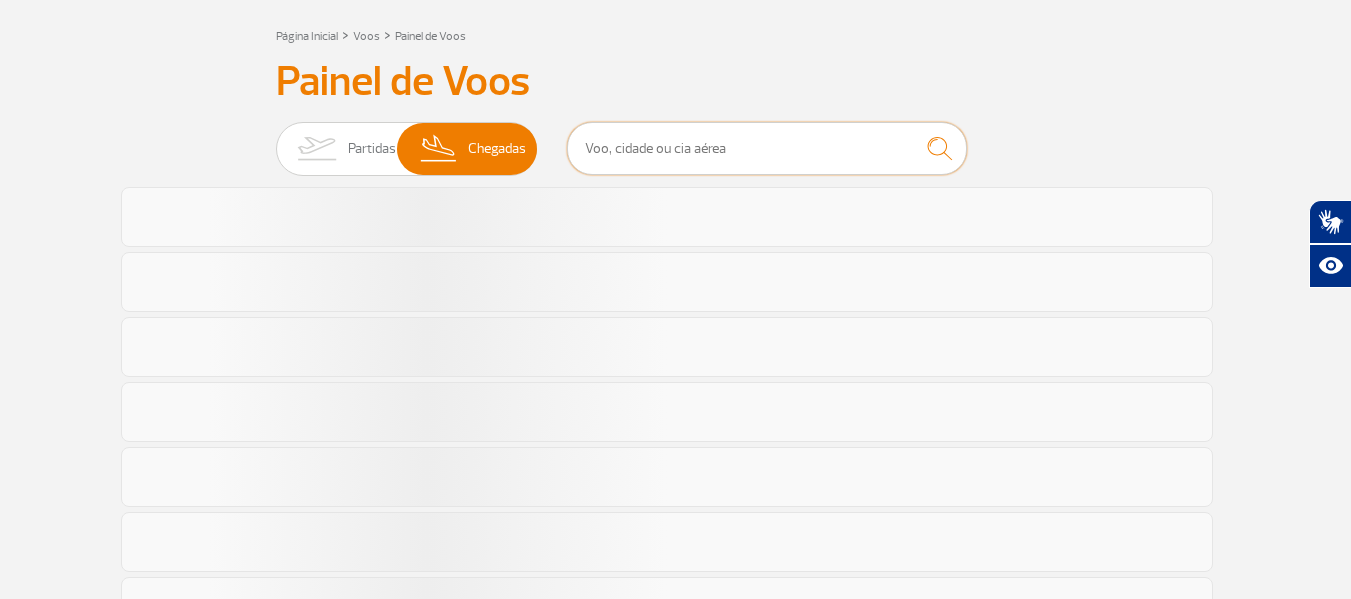 type on "[GEOGRAPHIC_DATA]" 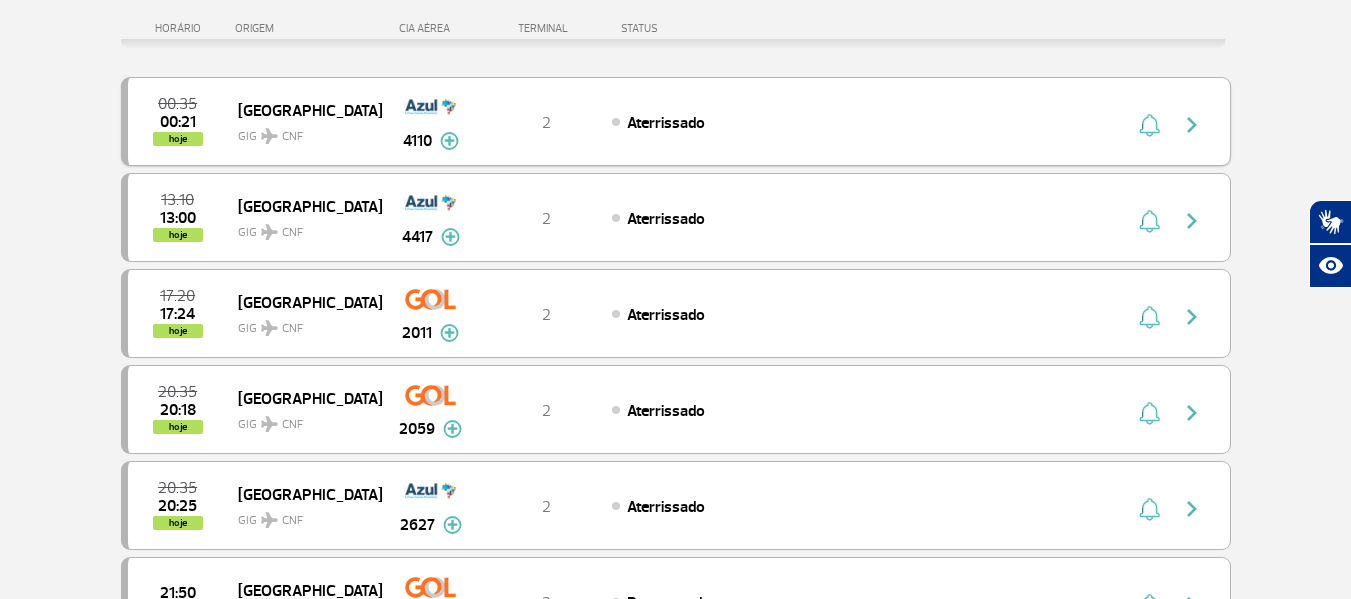 scroll, scrollTop: 400, scrollLeft: 0, axis: vertical 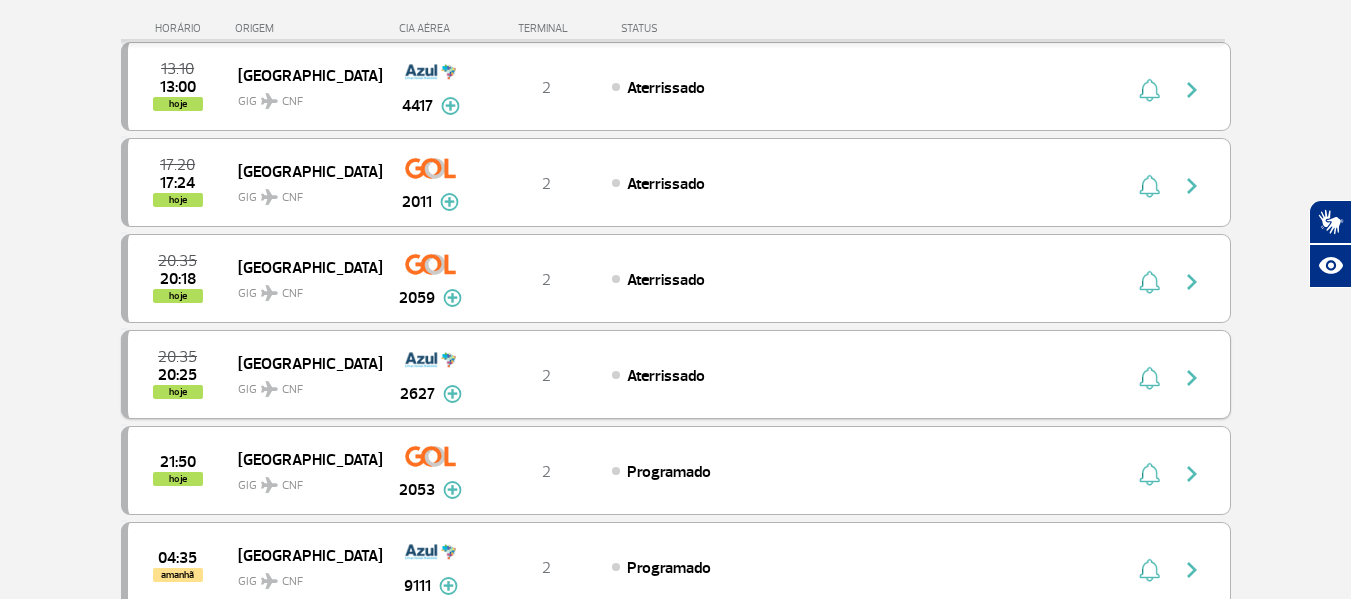 click at bounding box center [452, 394] 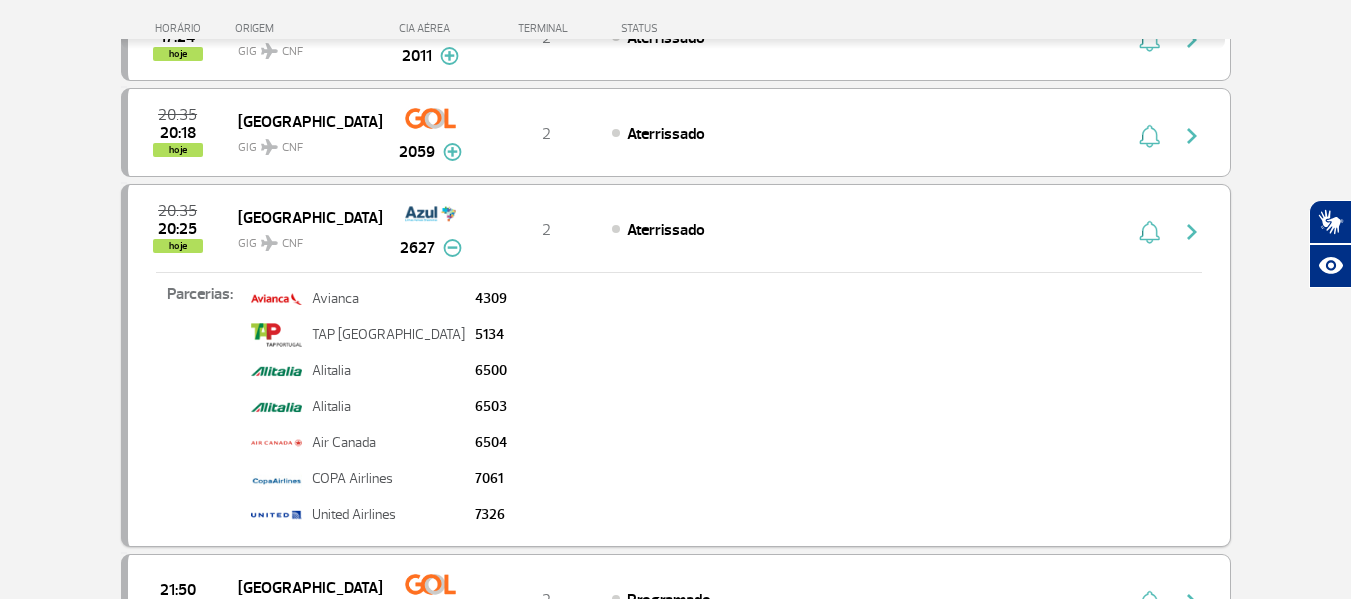 scroll, scrollTop: 500, scrollLeft: 0, axis: vertical 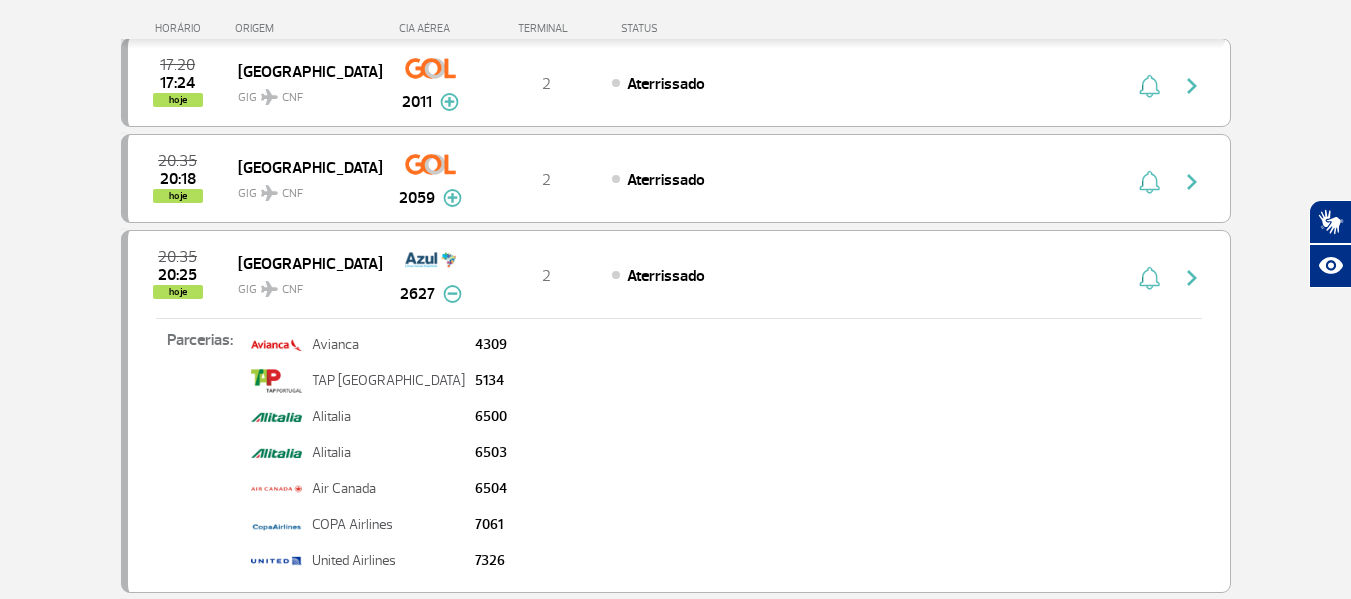 click at bounding box center (452, 294) 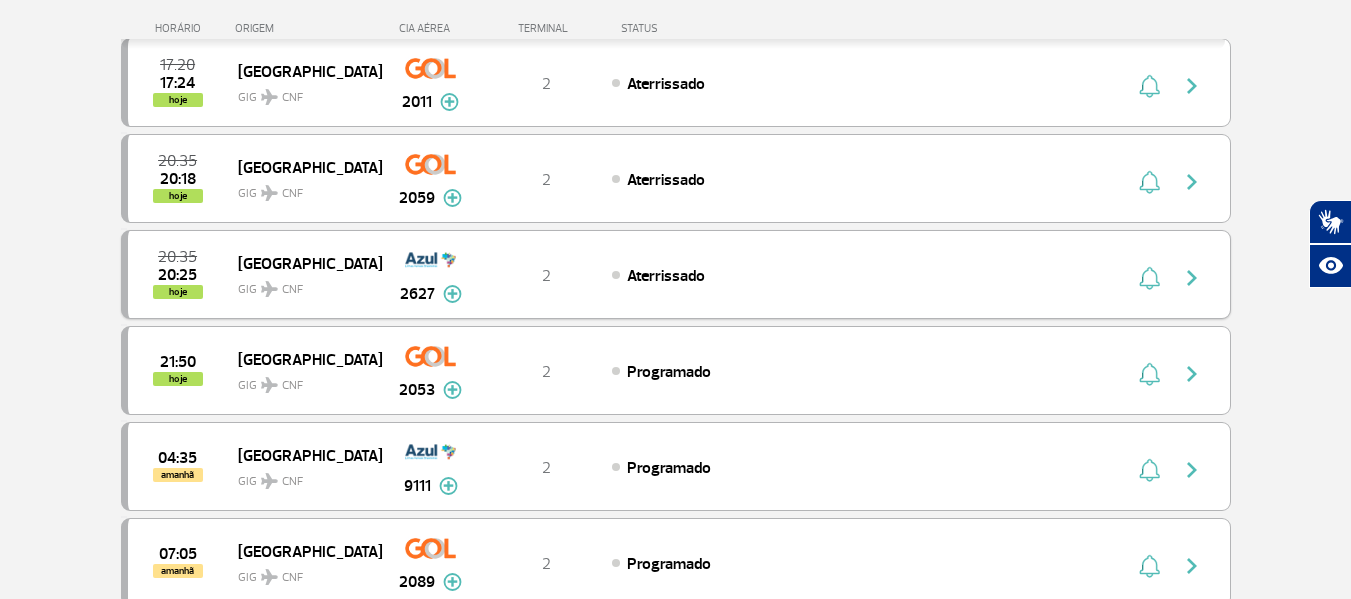 click at bounding box center (1192, 278) 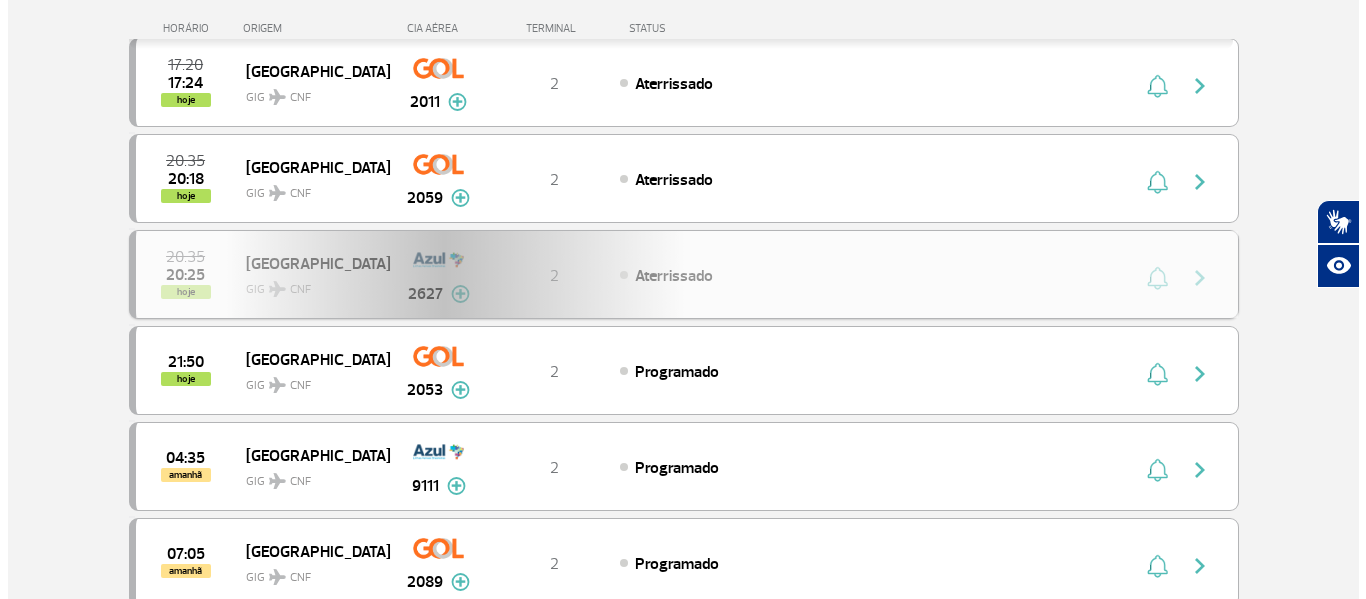 scroll, scrollTop: 0, scrollLeft: 0, axis: both 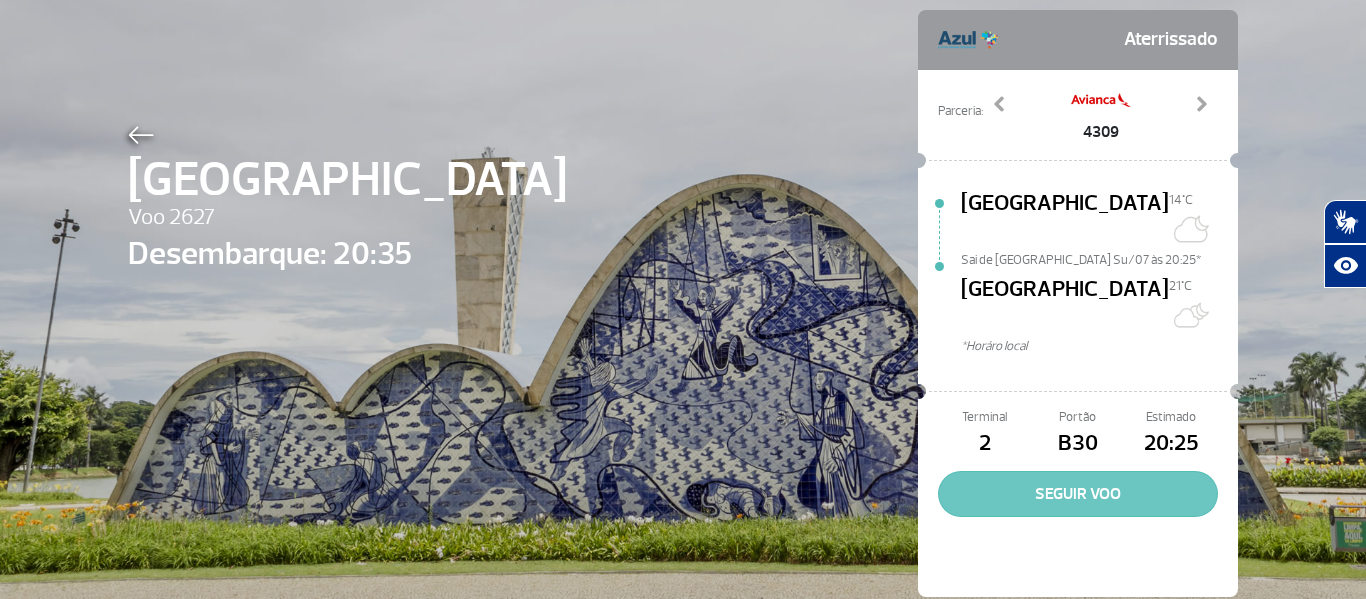 click on "SEGUIR VOO" 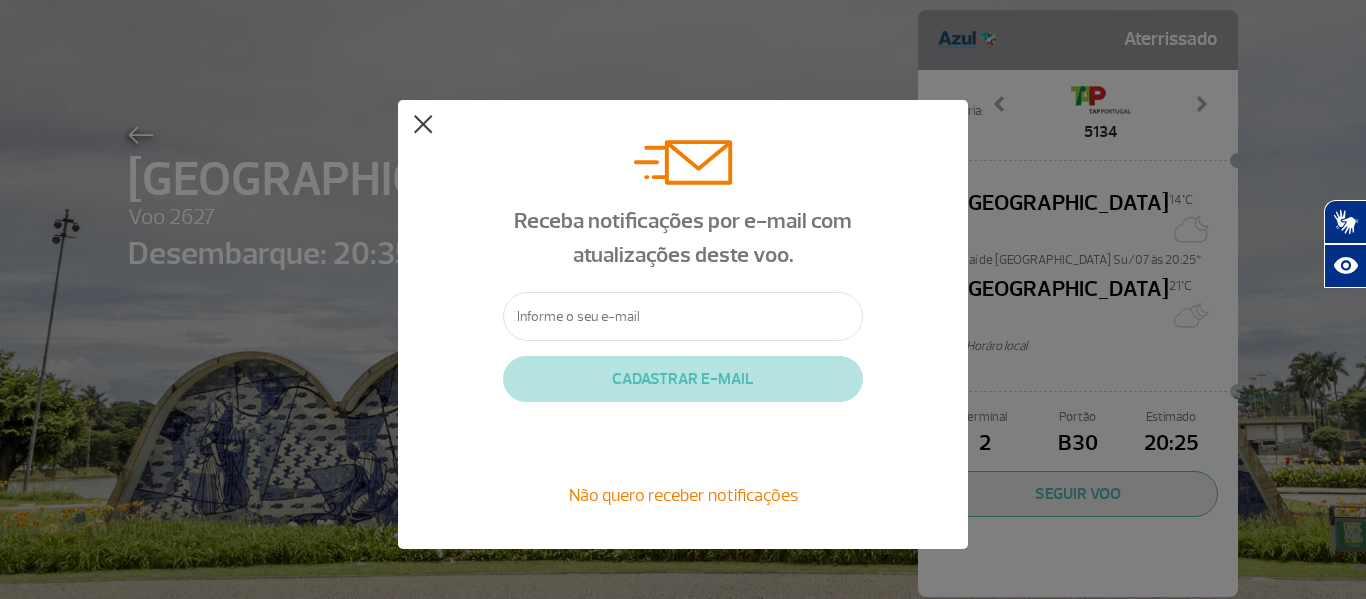 click 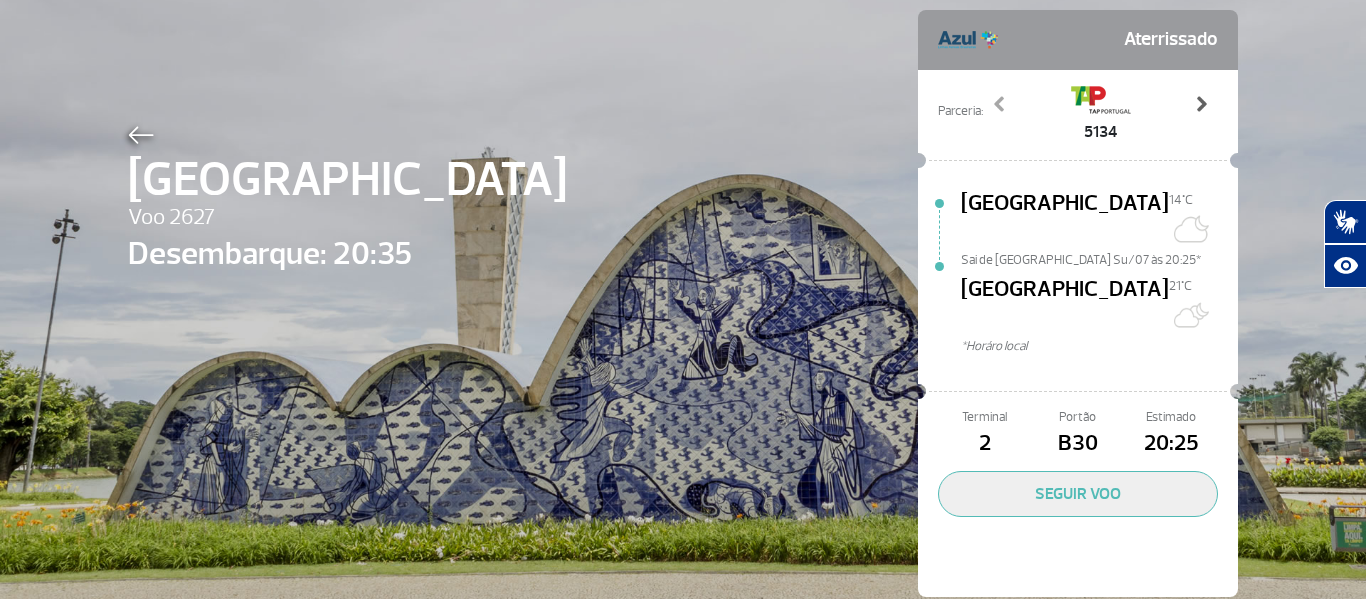 click 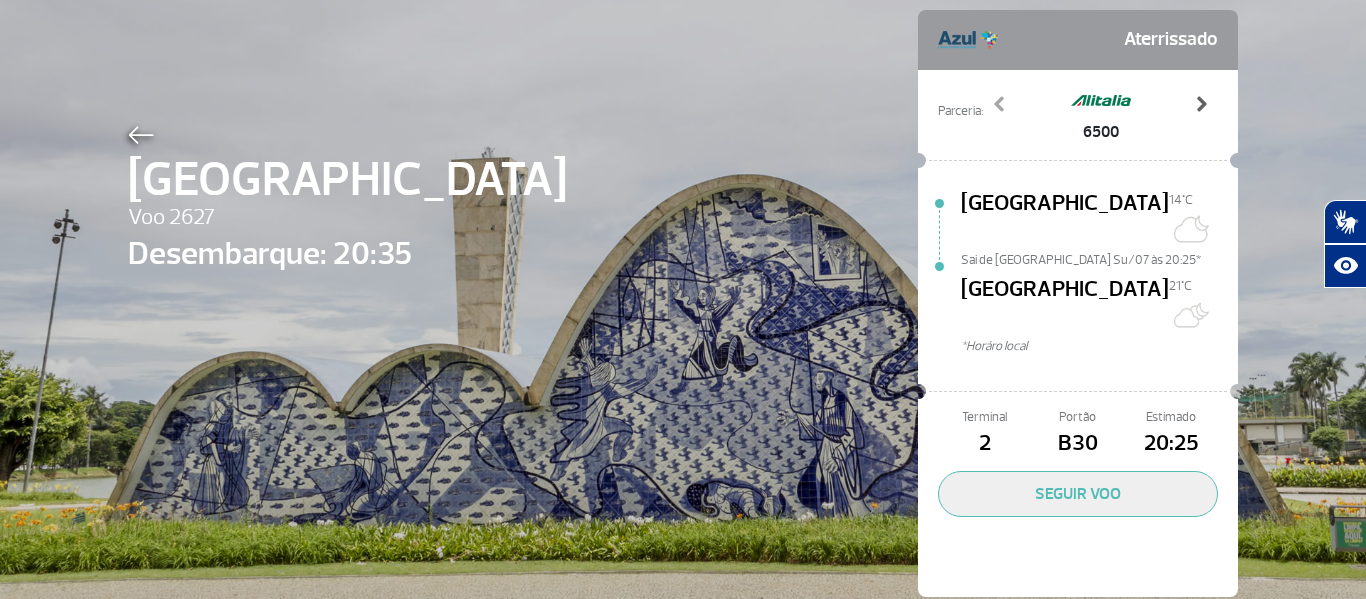 click 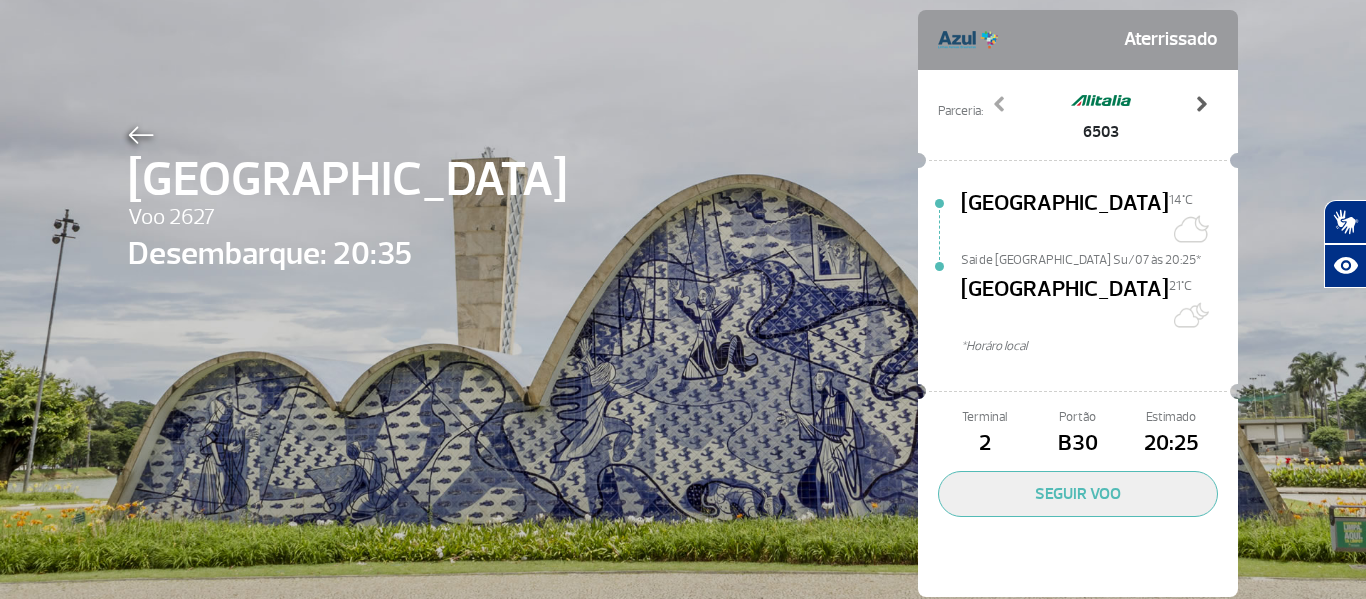 click 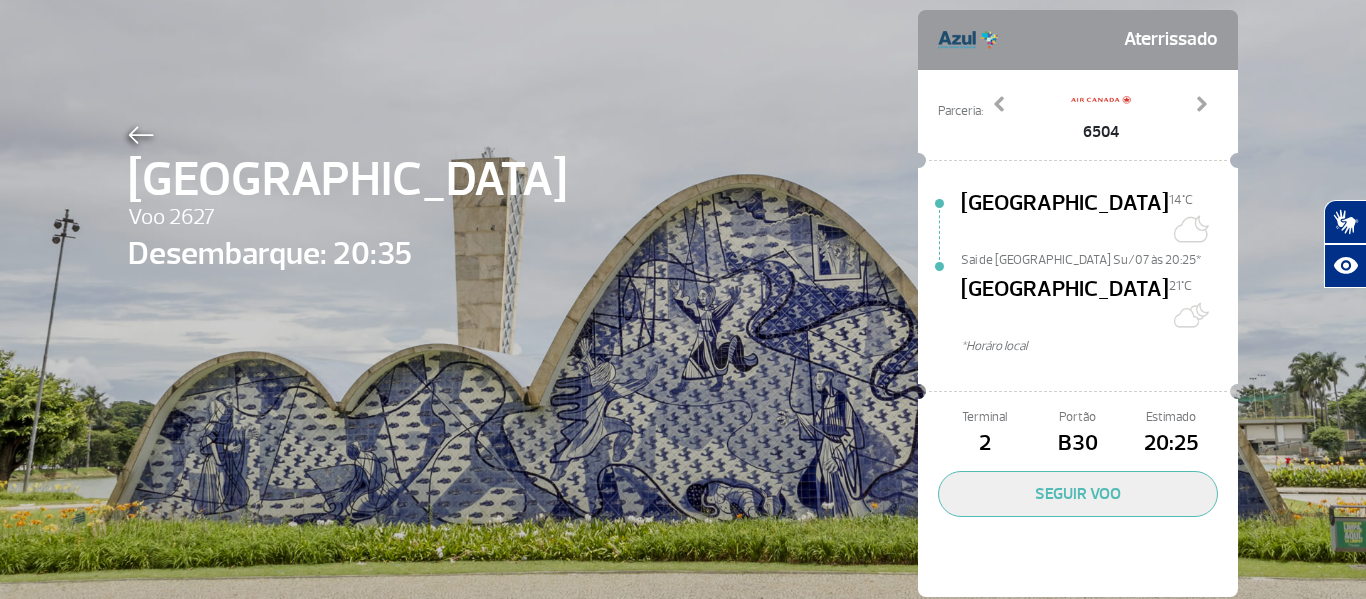 click on "[GEOGRAPHIC_DATA] Voo 2627 Desembarque: 20:35 Aterrissado Parceria: 4309 5134 6500 6503 6504 7061 7326 Previous Next [GEOGRAPHIC_DATA] 14°C [GEOGRAPHIC_DATA] Su/07 às 20:25* [GEOGRAPHIC_DATA][DATE]C *Horáro local Terminal 2 Portão B30 Estimado 20:25  SEGUIR VOO" 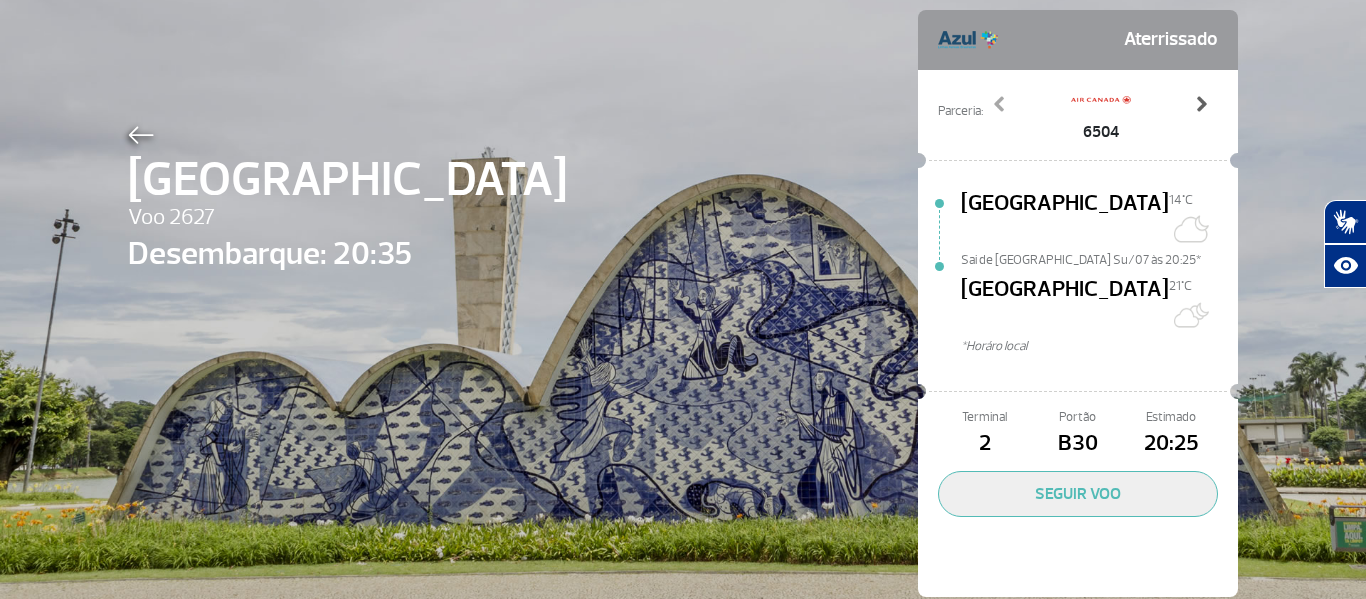 click 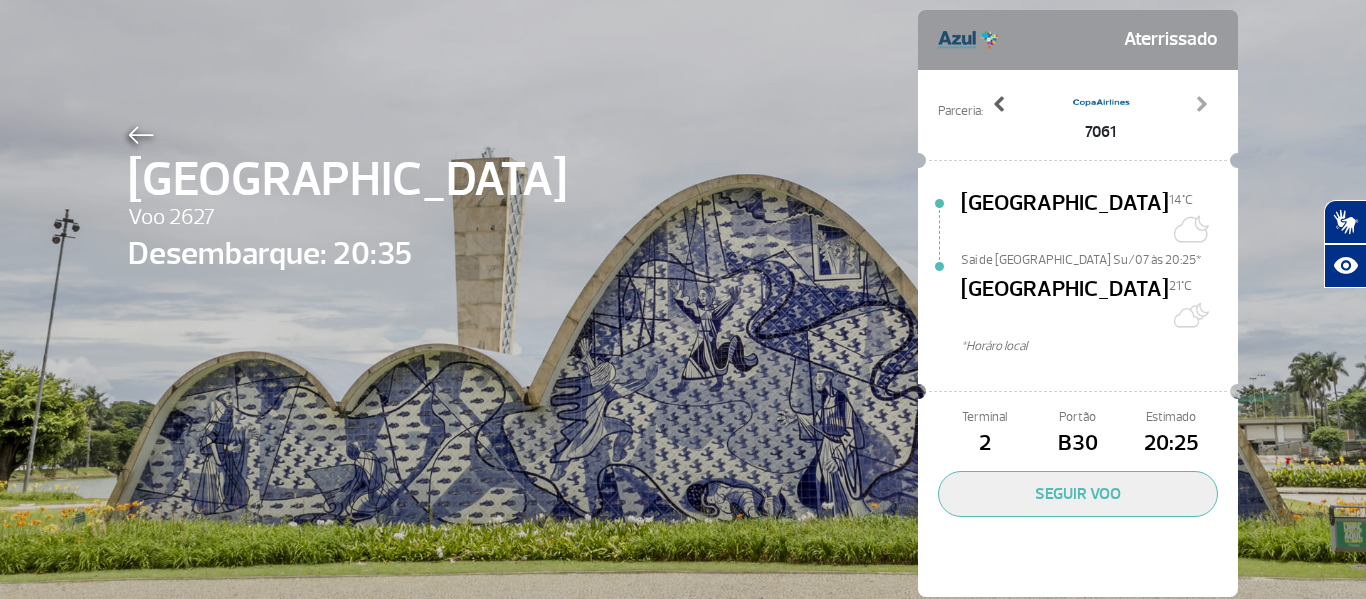 click 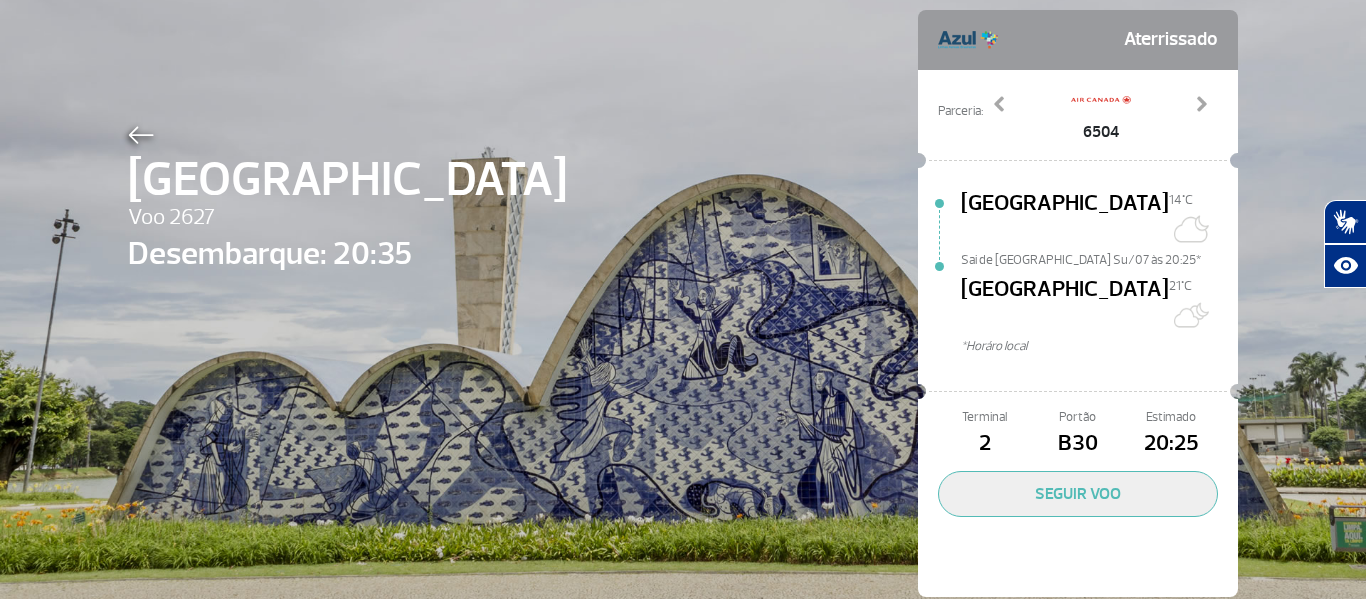 click on "6504" 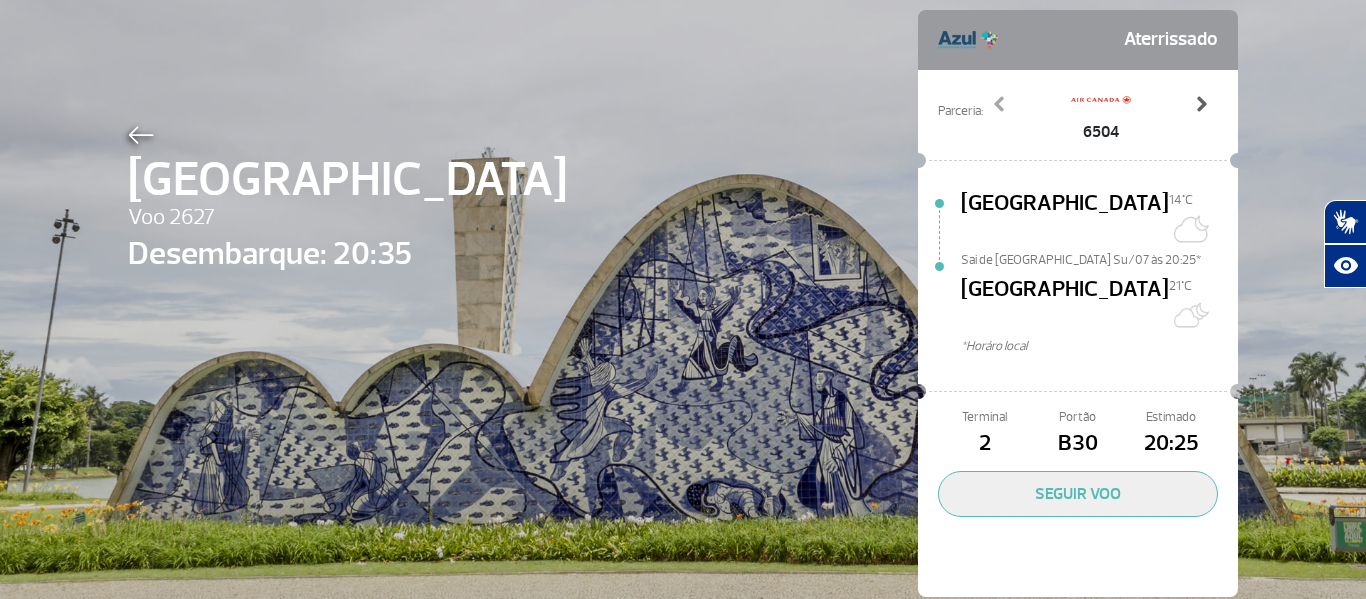 click 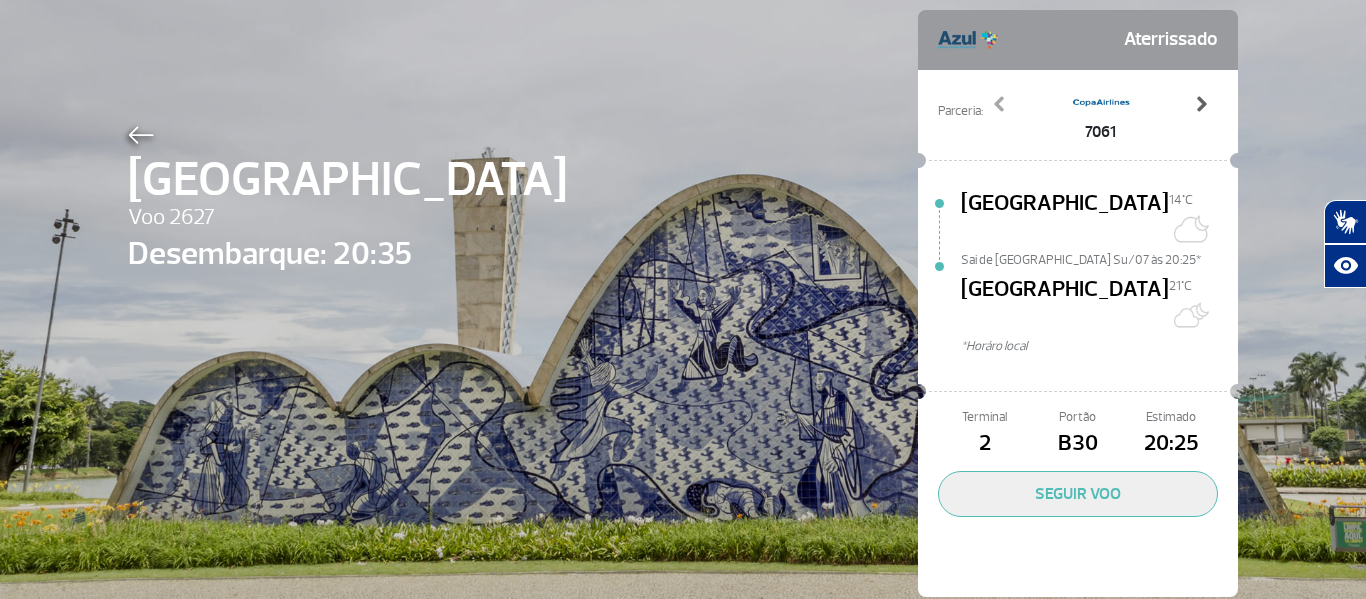 click 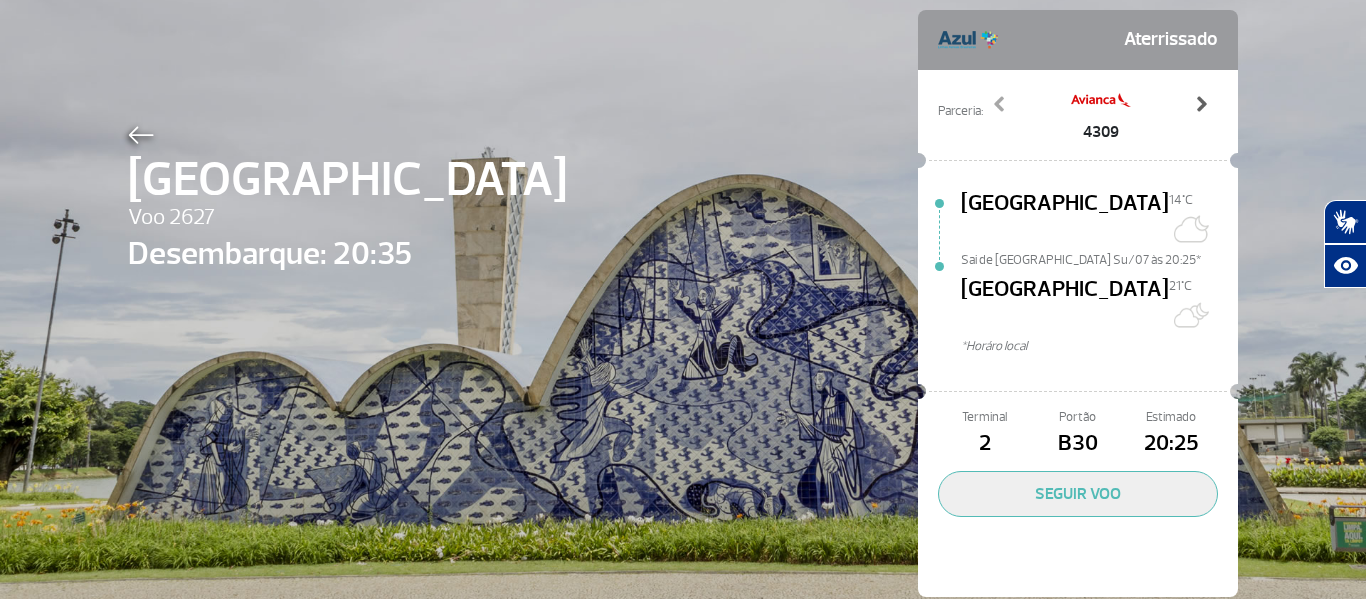 click 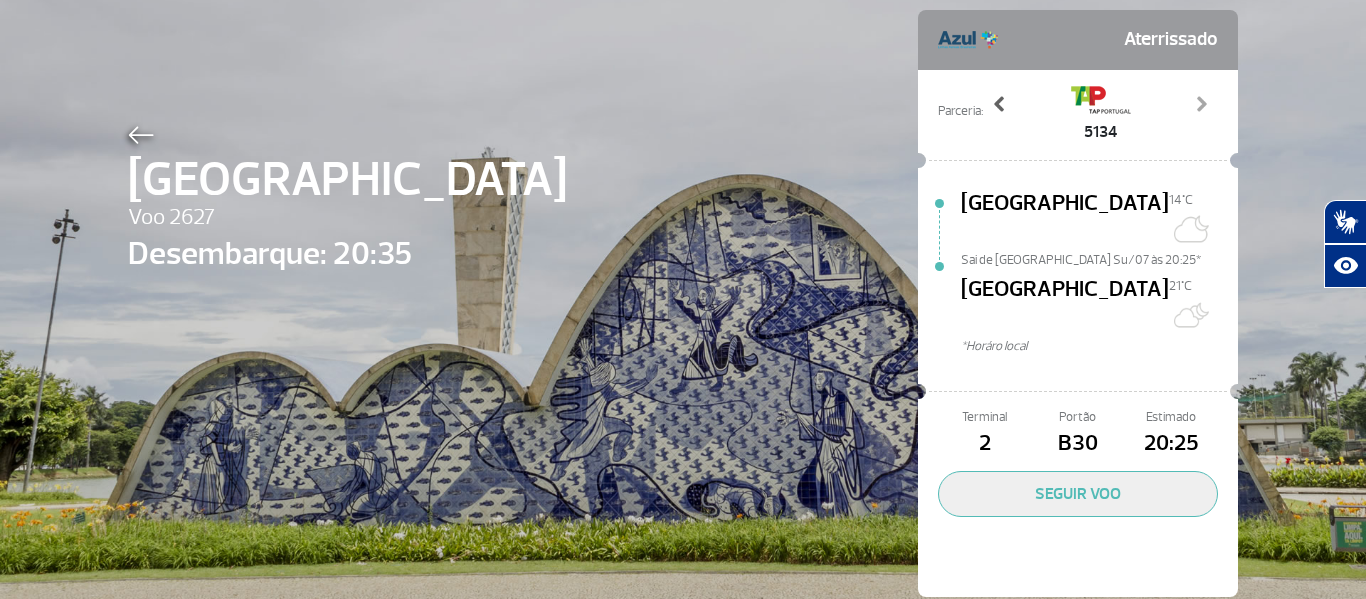 click 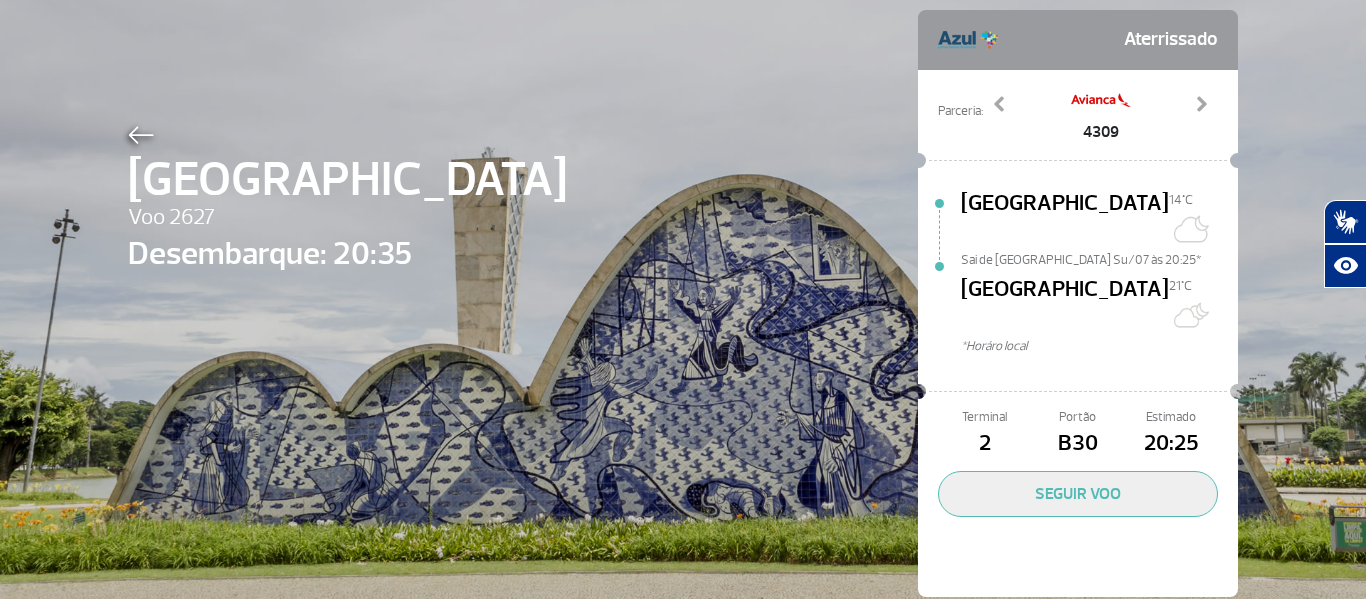 click on "4309" 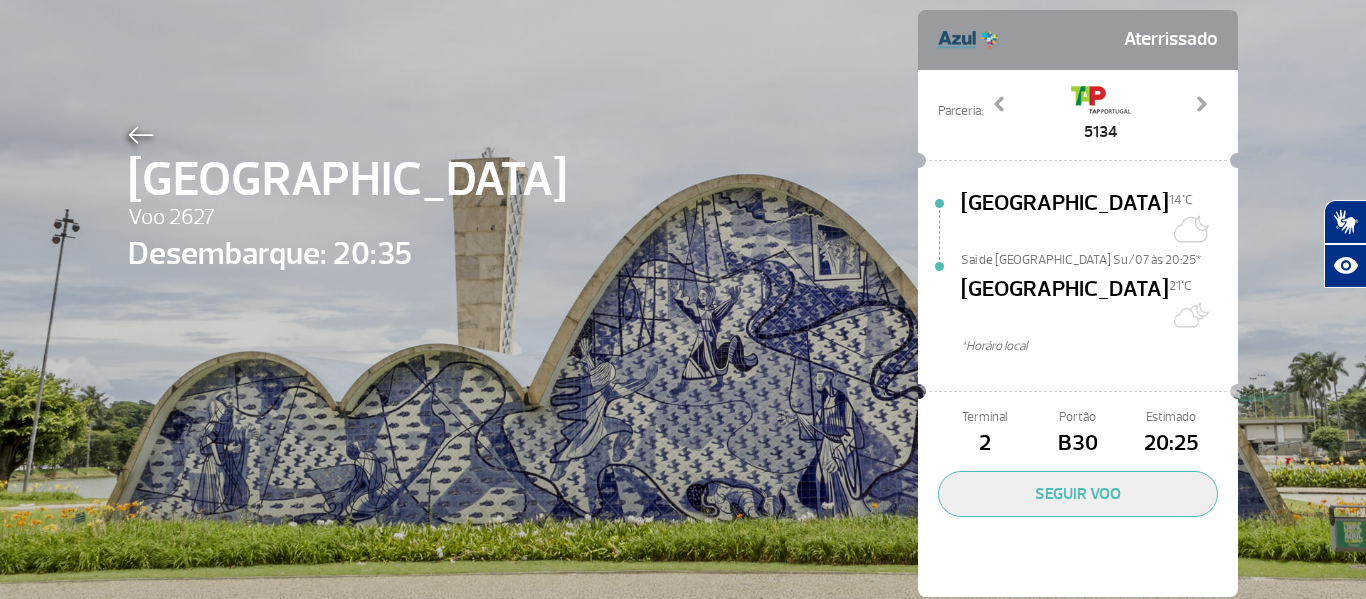 click on "[GEOGRAPHIC_DATA] Voo 2627 Desembarque: 20:35 Aterrissado Parceria: 4309 5134 6500 6503 6504 7061 7326 Previous Next [GEOGRAPHIC_DATA] 14°C [GEOGRAPHIC_DATA] Su/07 às 20:25* [GEOGRAPHIC_DATA][DATE]C *Horáro local Terminal 2 Portão B30 Estimado 20:25  SEGUIR VOO" 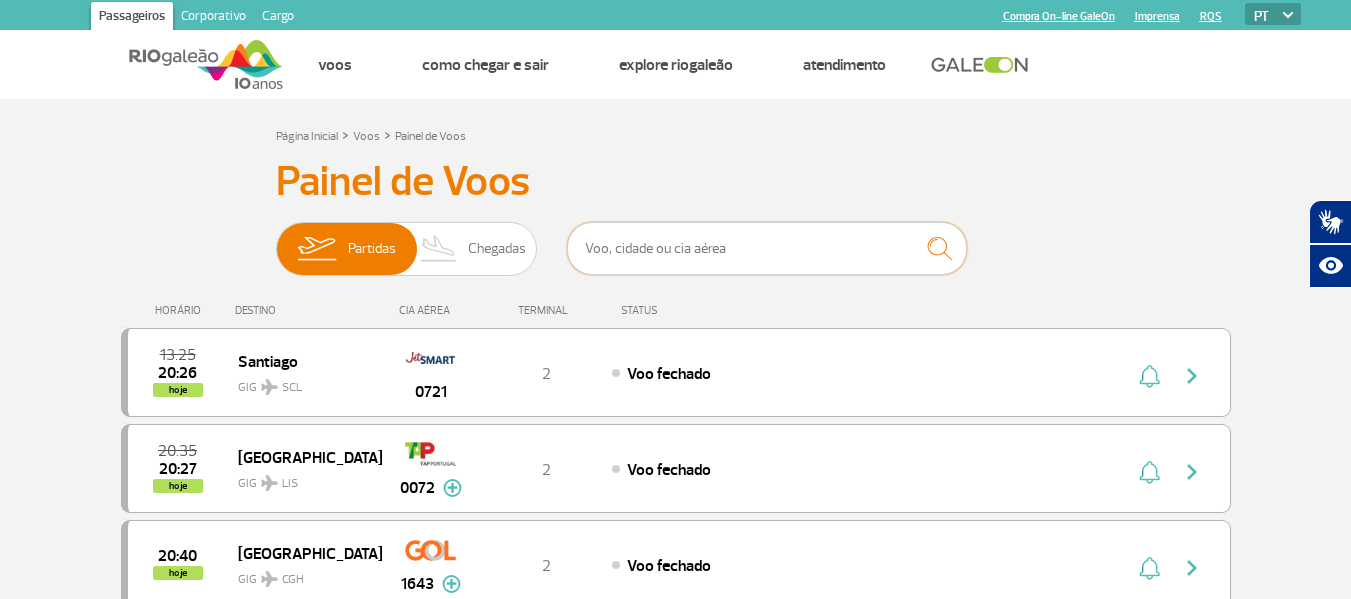 click at bounding box center [767, 248] 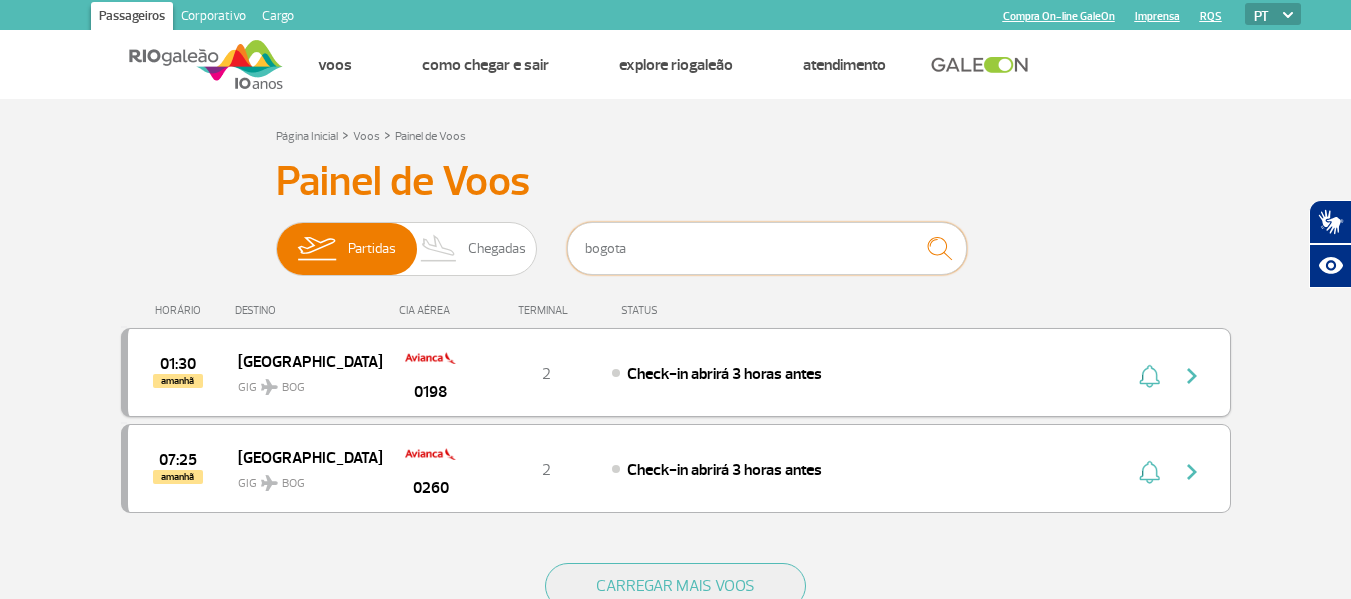 type on "bogota" 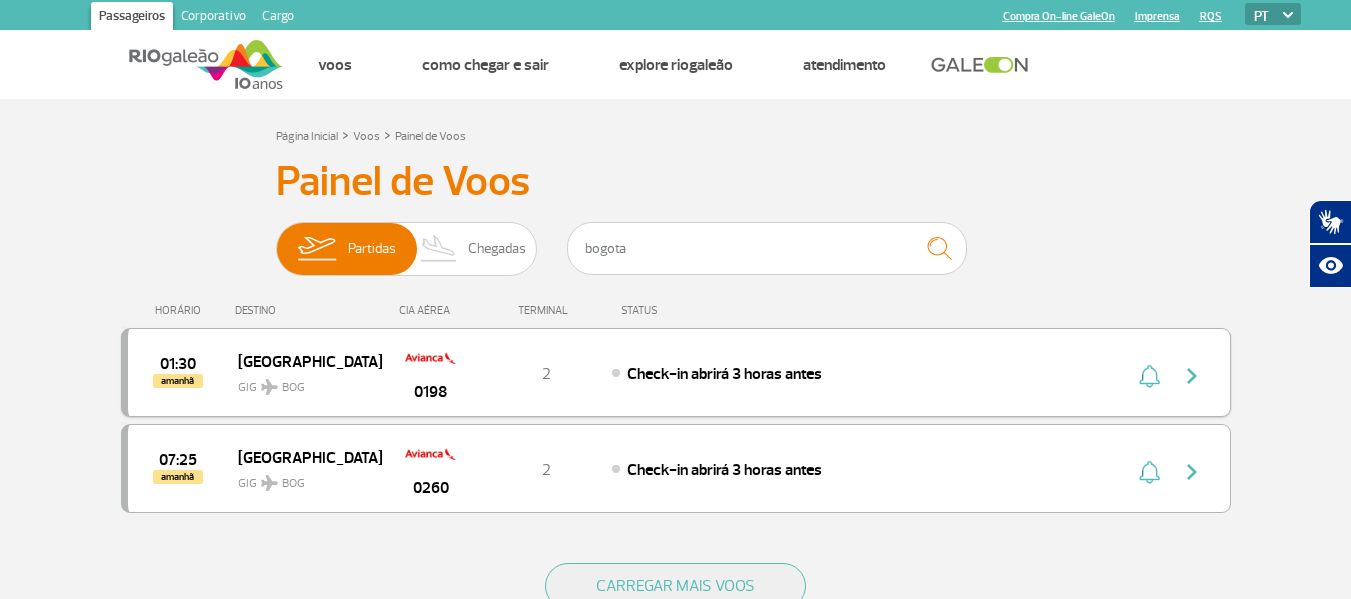 click on "Check-in abrirá 3 horas antes" at bounding box center [724, 374] 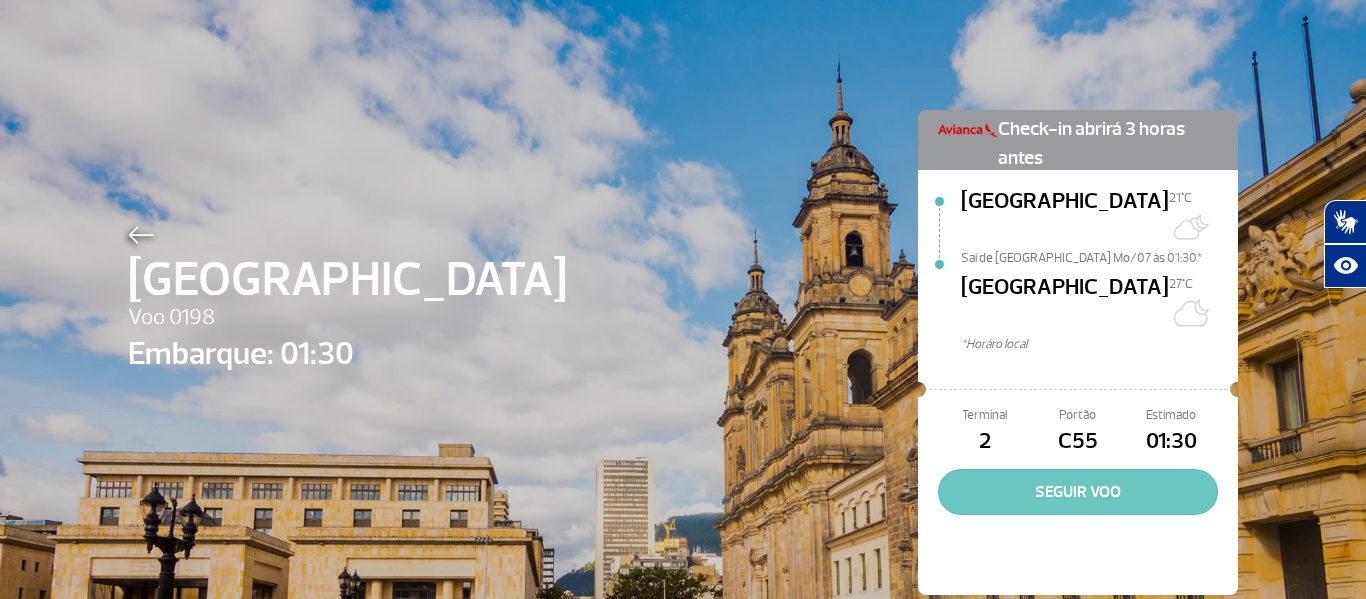 click on "SEGUIR VOO" 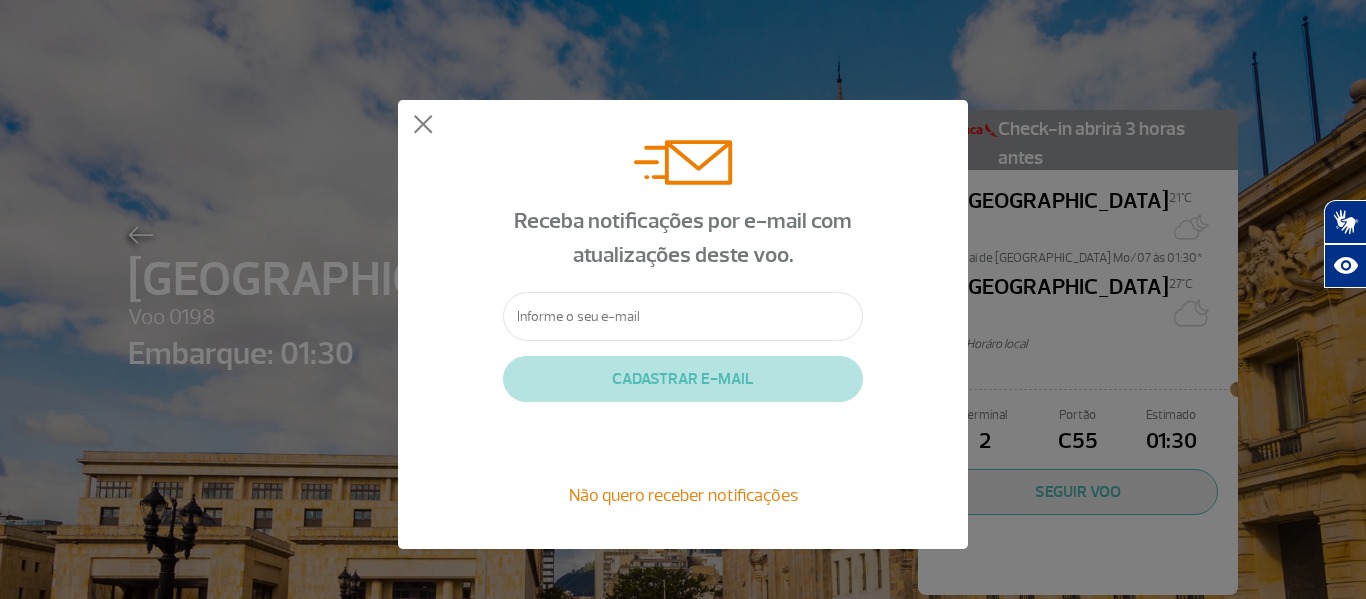 click 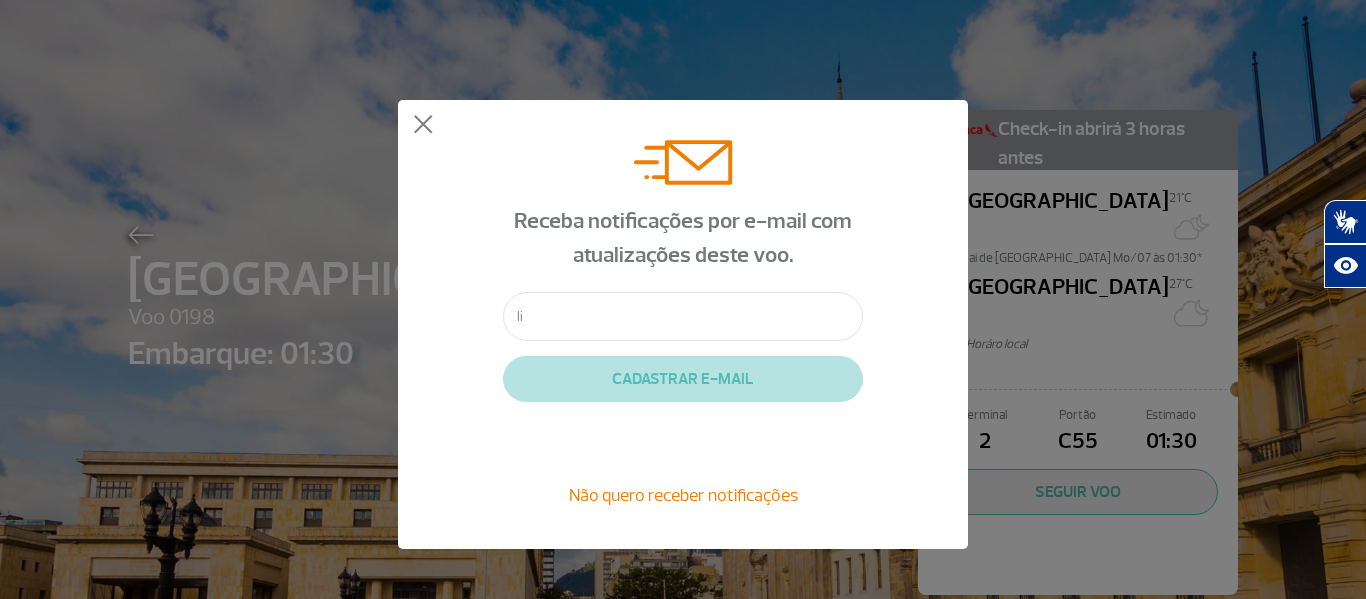 type on "l" 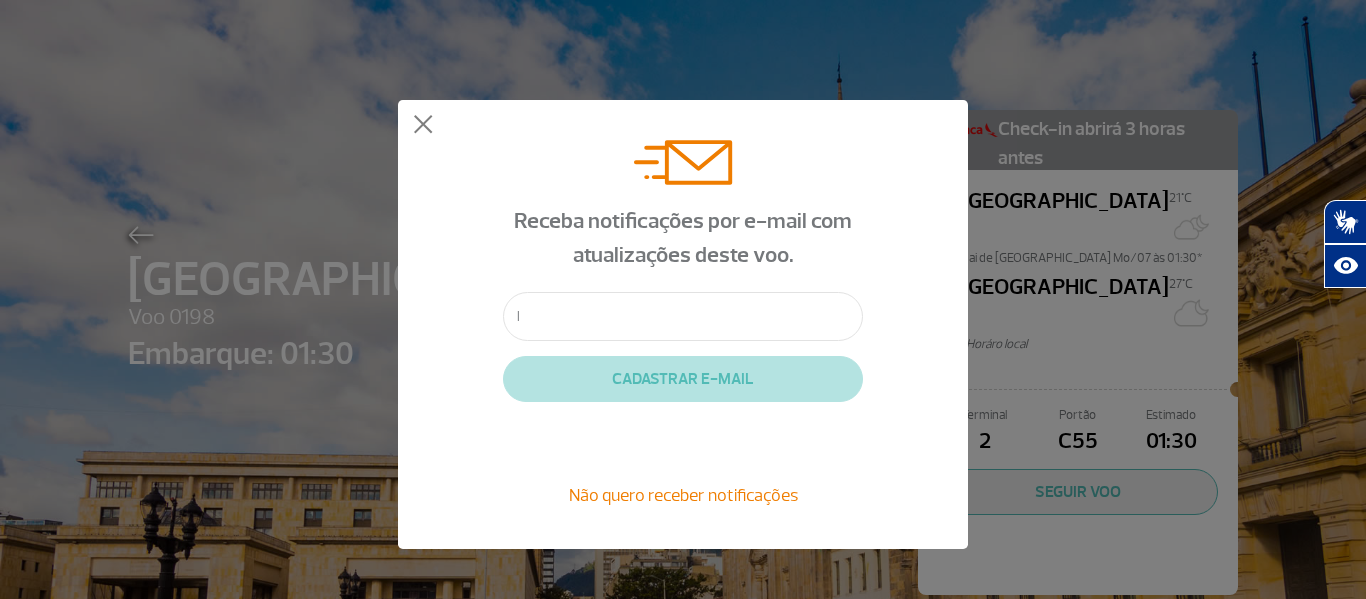 type 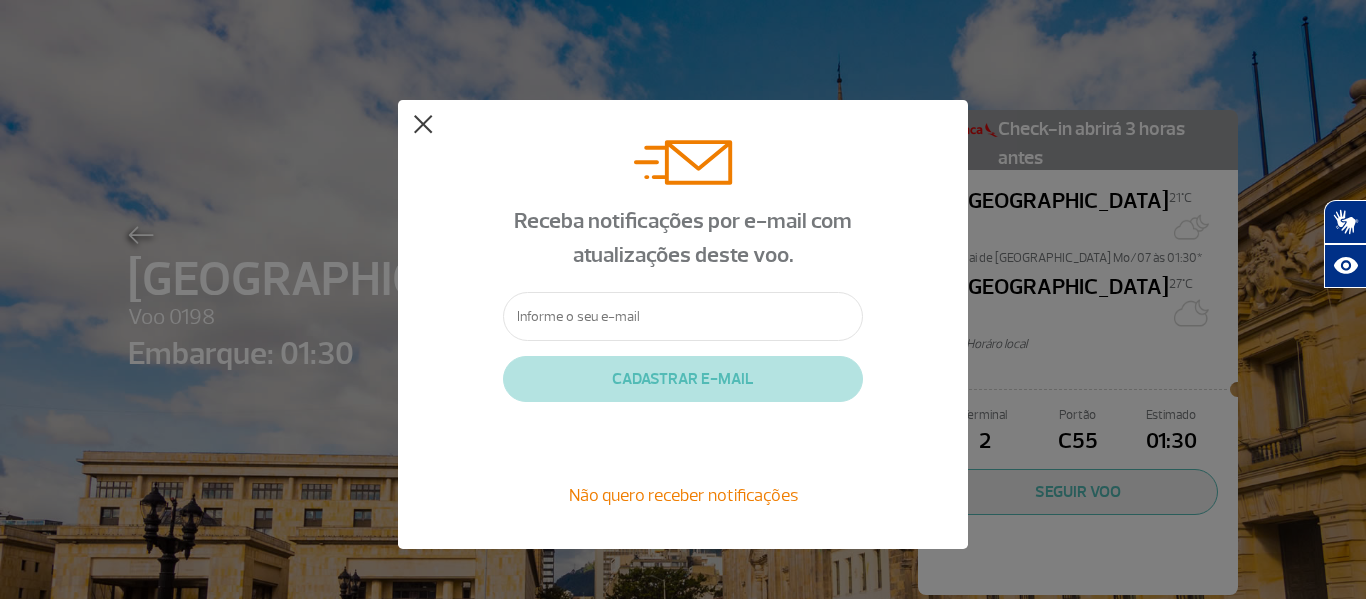 drag, startPoint x: 422, startPoint y: 129, endPoint x: 446, endPoint y: 127, distance: 24.083189 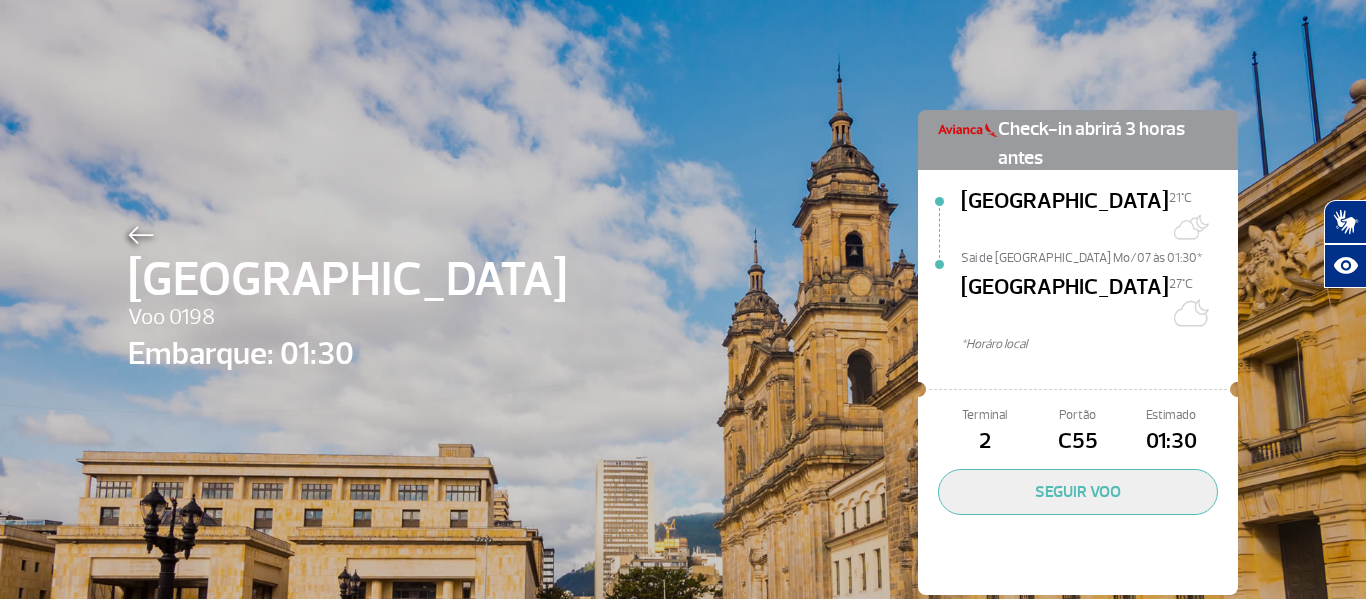 click on "Sai de [GEOGRAPHIC_DATA] Mo/07 às 01:30*" 